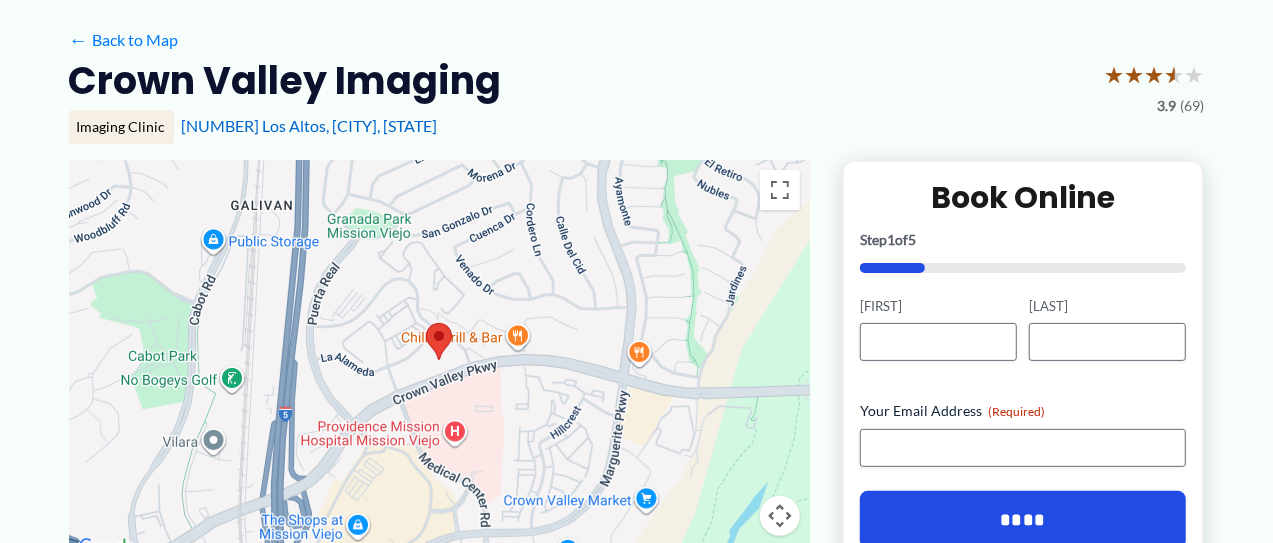 scroll, scrollTop: 184, scrollLeft: 0, axis: vertical 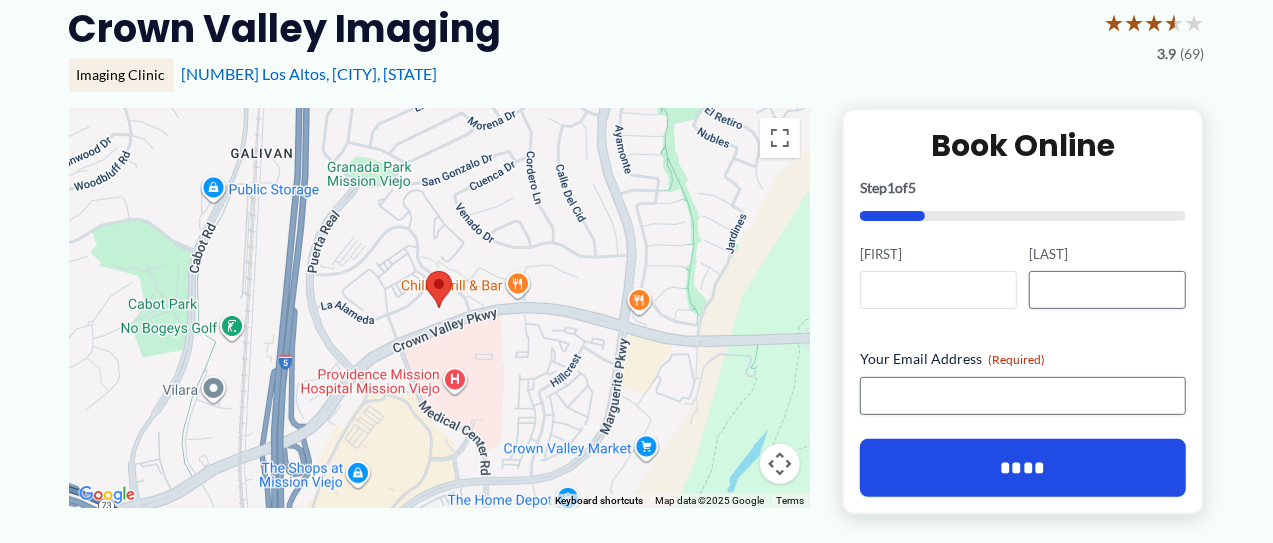 click on "[FIRST]" at bounding box center (938, 290) 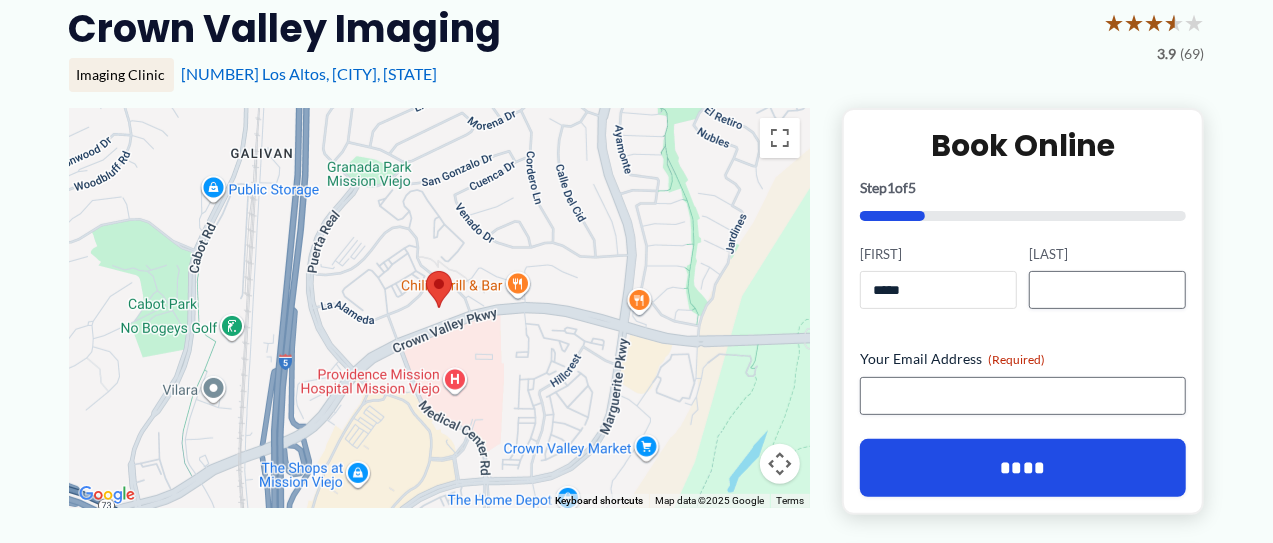 type on "*****" 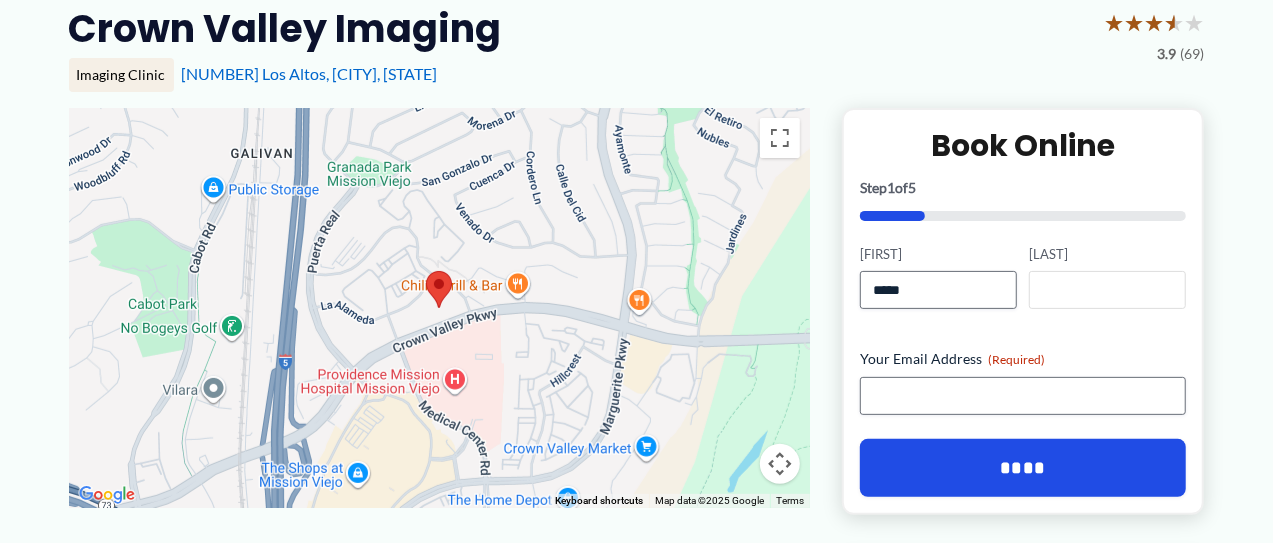 click on "[LAST]" at bounding box center (1107, 290) 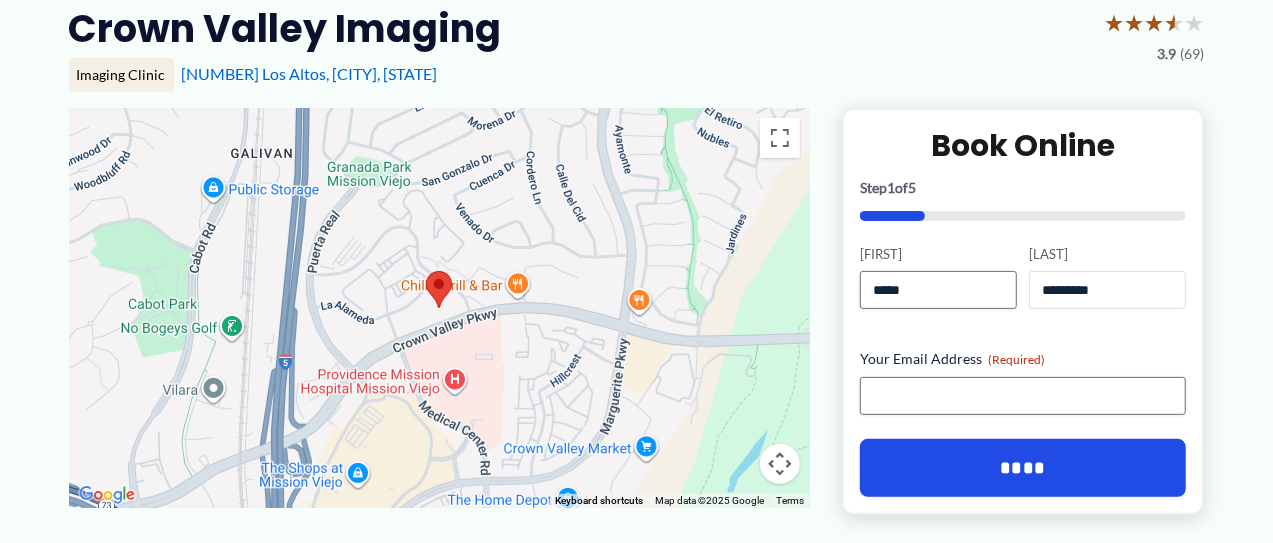 type on "*********" 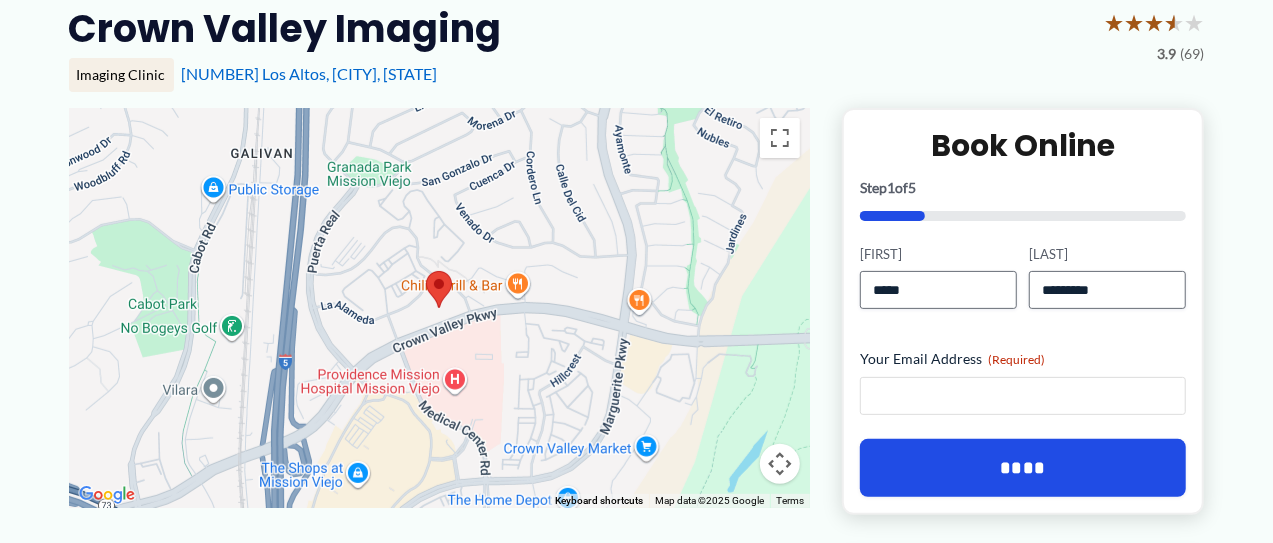 click on "[EMAIL]" at bounding box center (1023, 396) 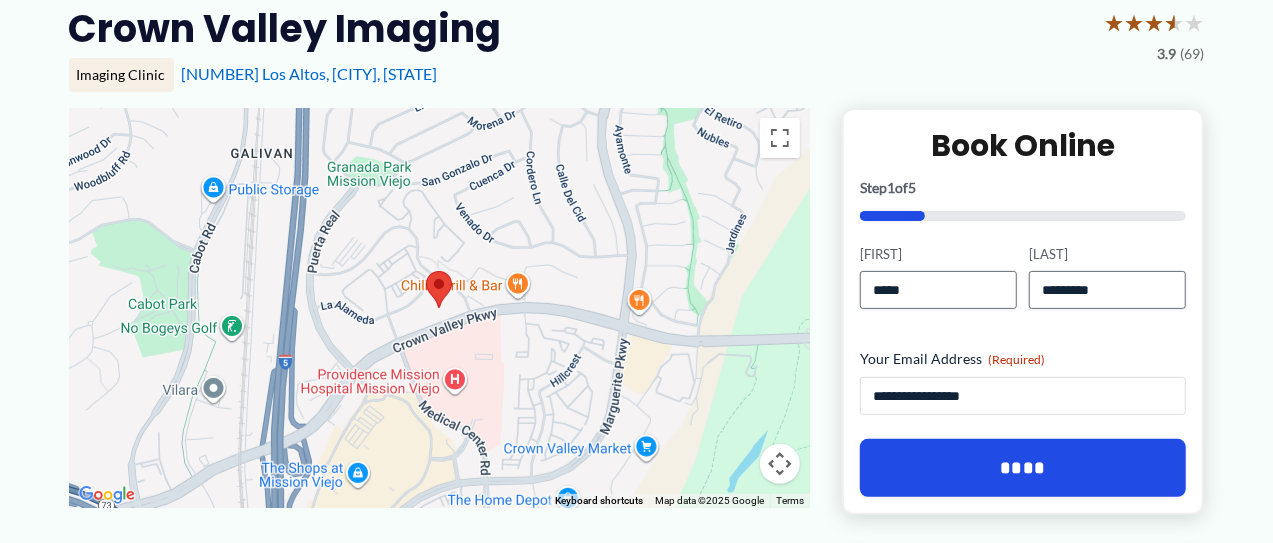 type on "**********" 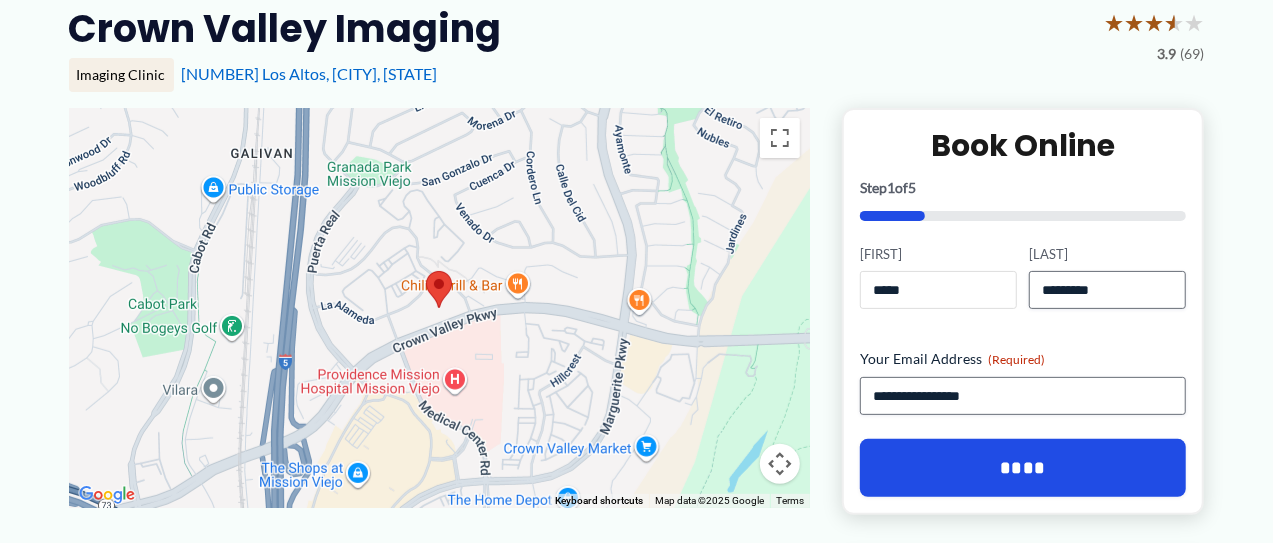 click on "*****" at bounding box center [938, 290] 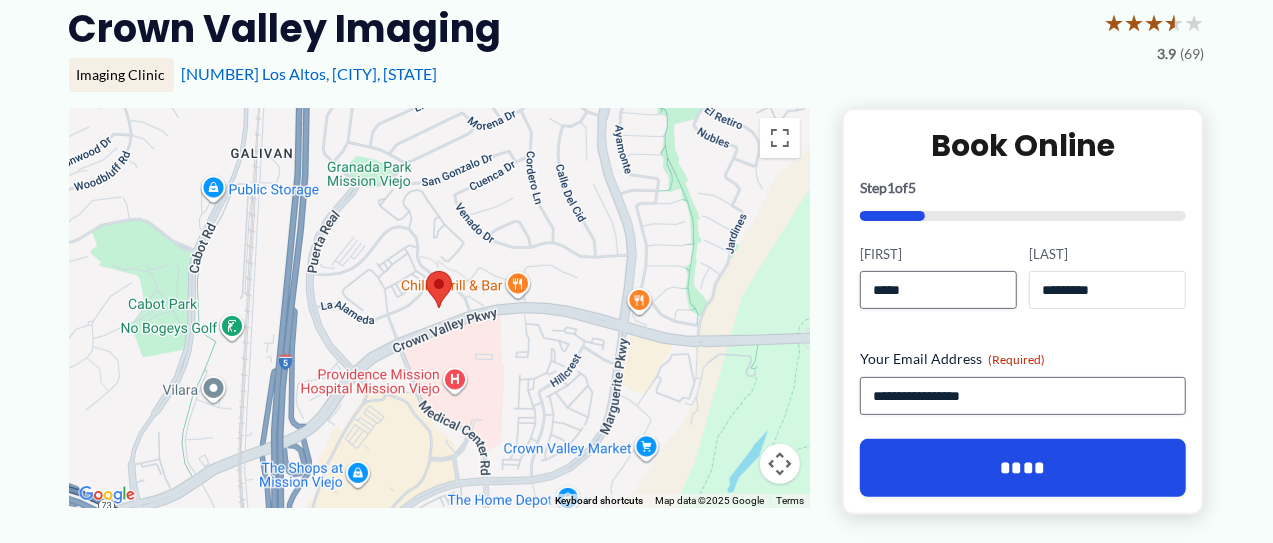 click on "*********" at bounding box center [1107, 290] 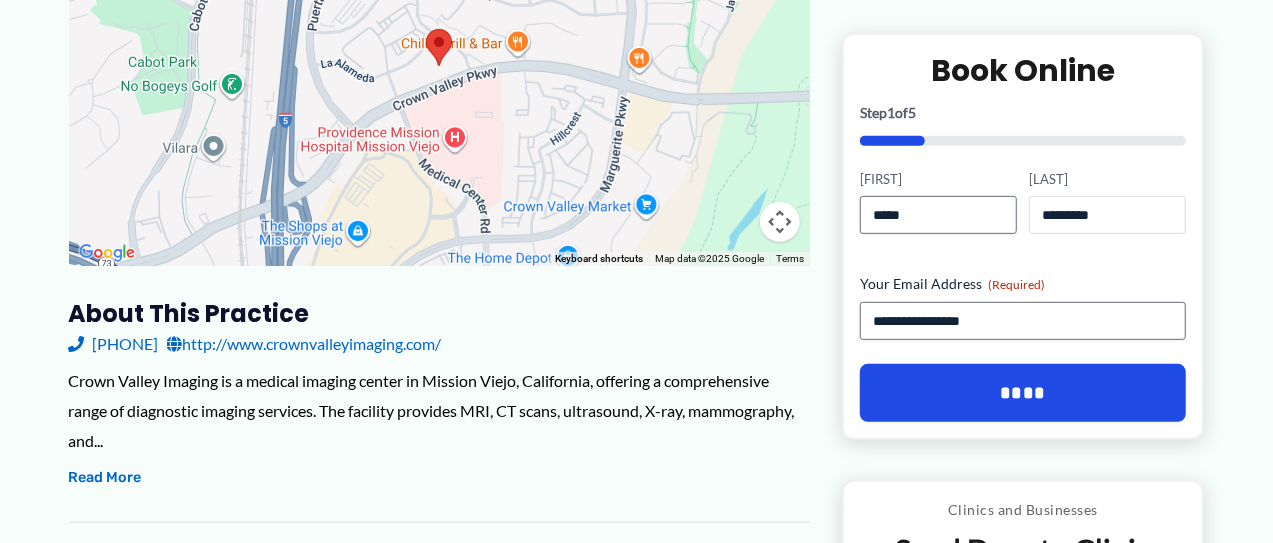 scroll, scrollTop: 462, scrollLeft: 0, axis: vertical 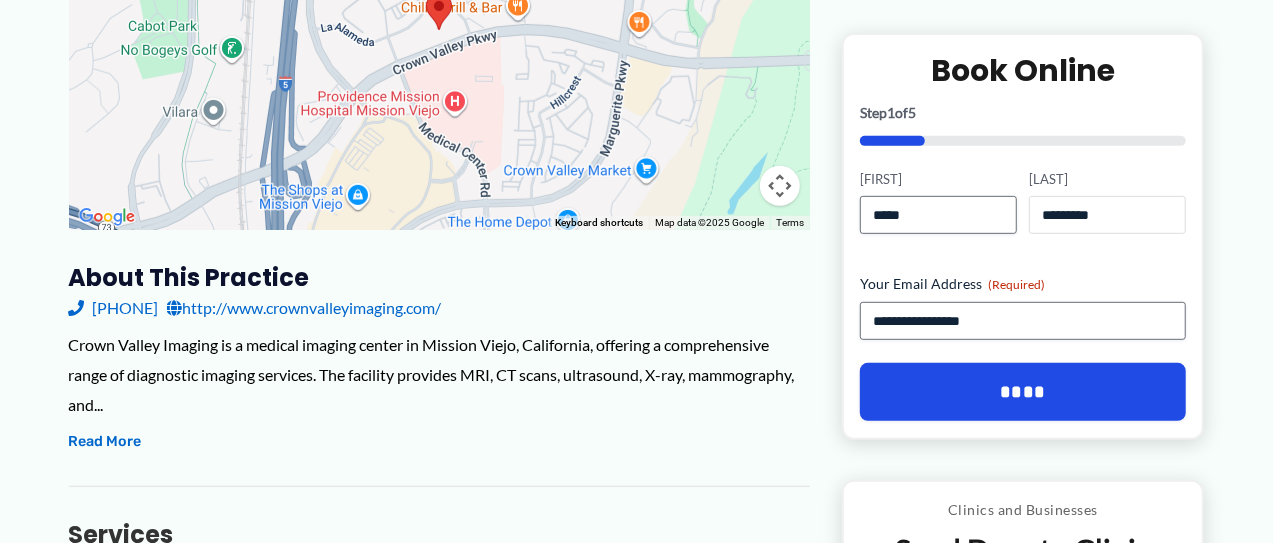 type on "*********" 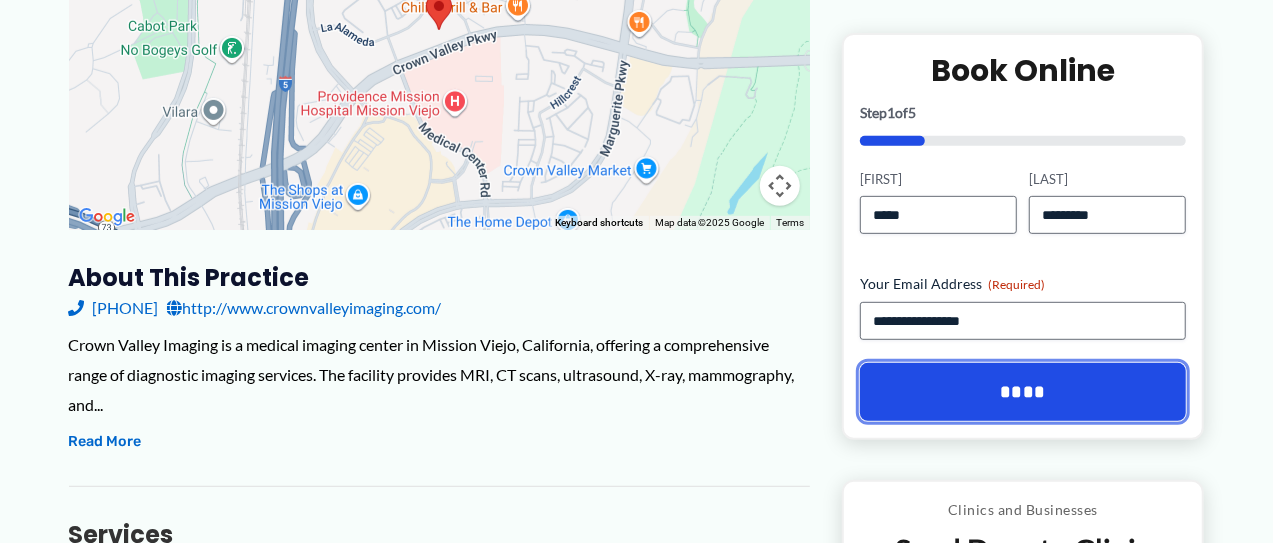 click on "****" at bounding box center [1023, 392] 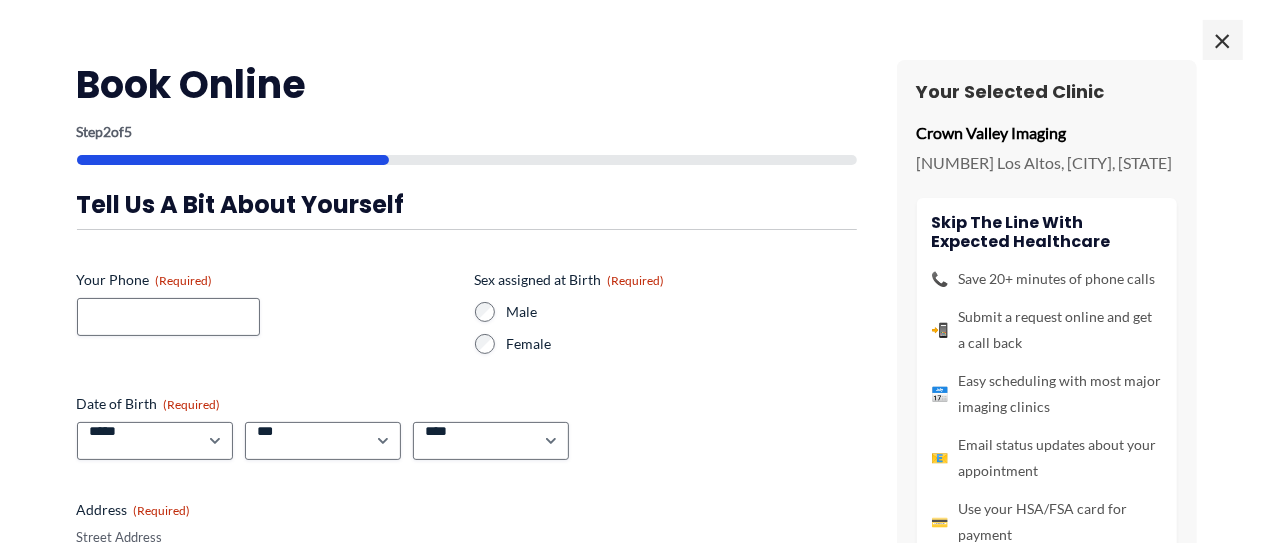 scroll, scrollTop: 422, scrollLeft: 0, axis: vertical 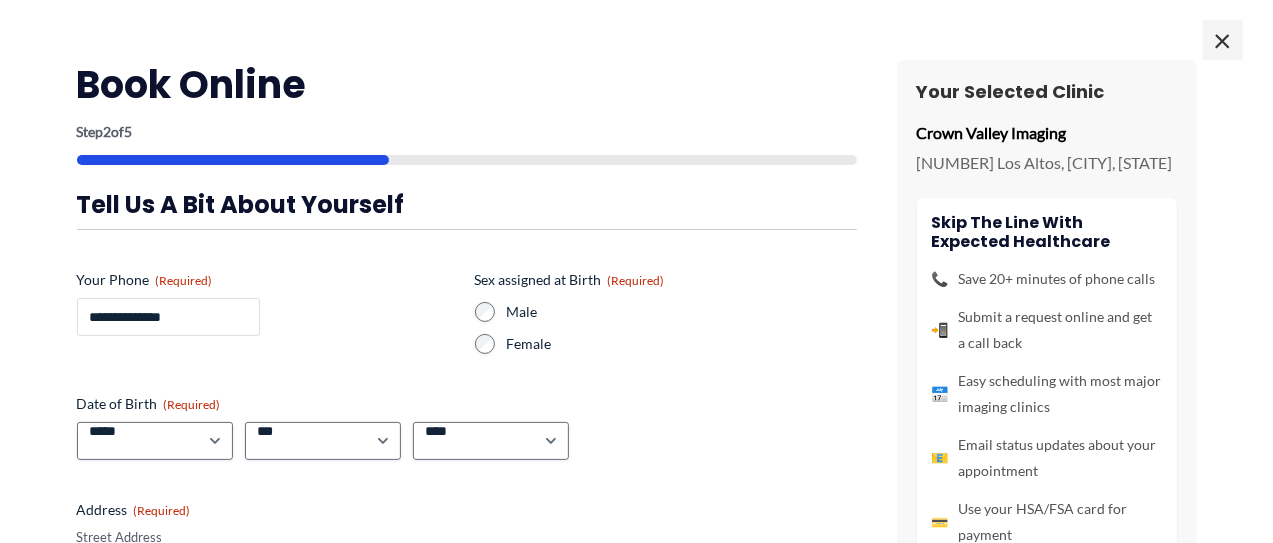 click on "**********" at bounding box center (168, 317) 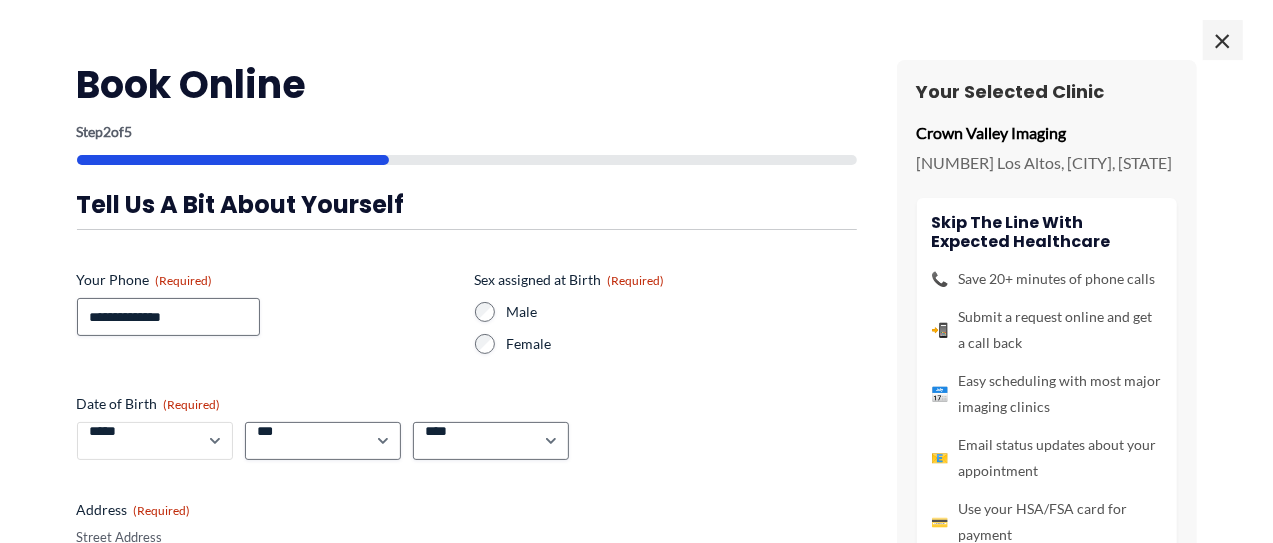 click on "***** * * * * * * * * * ** ** **" at bounding box center [155, 441] 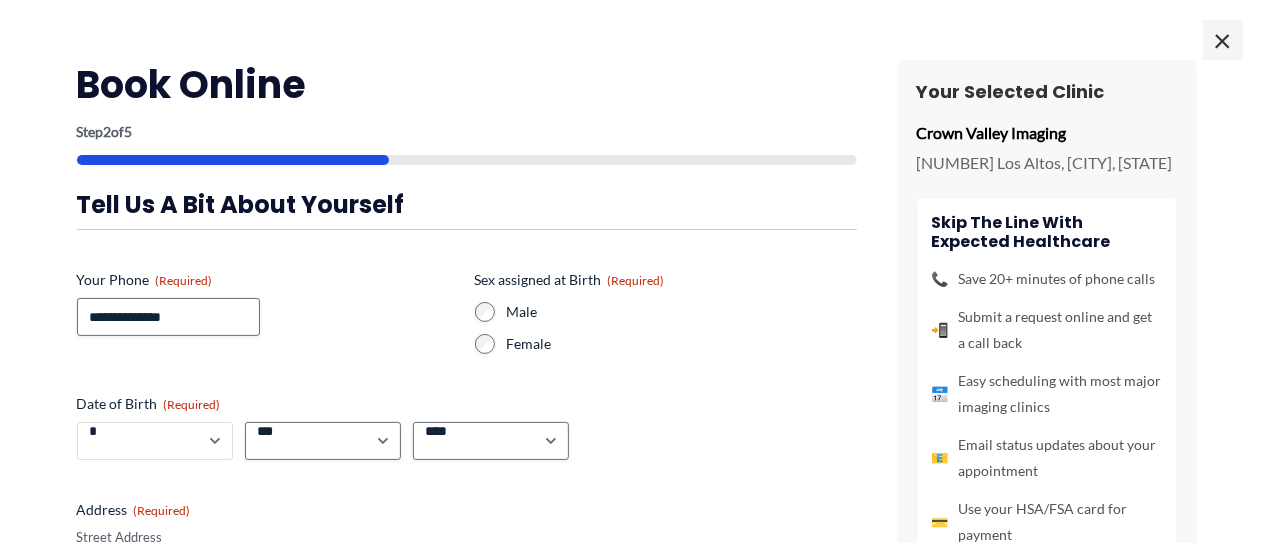 click on "*" at bounding box center [0, 0] 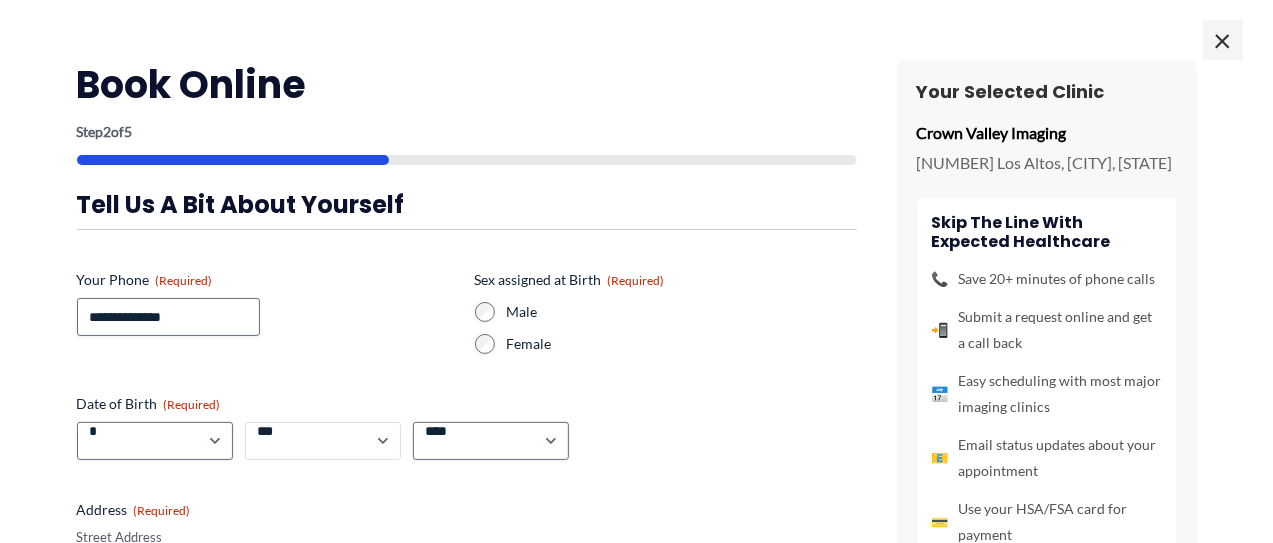 click on "*** * * * * * * * * * ** ** ** ** ** ** ** ** ** ** ** ** ** ** ** ** ** ** ** ** ** **" at bounding box center (323, 441) 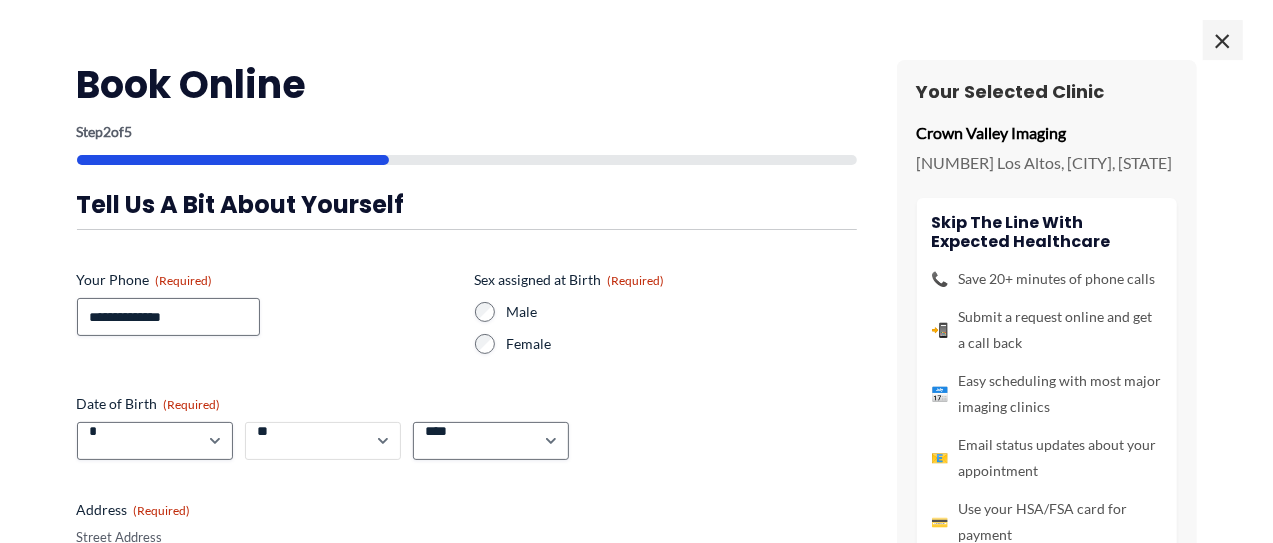 click on "**" at bounding box center (0, 0) 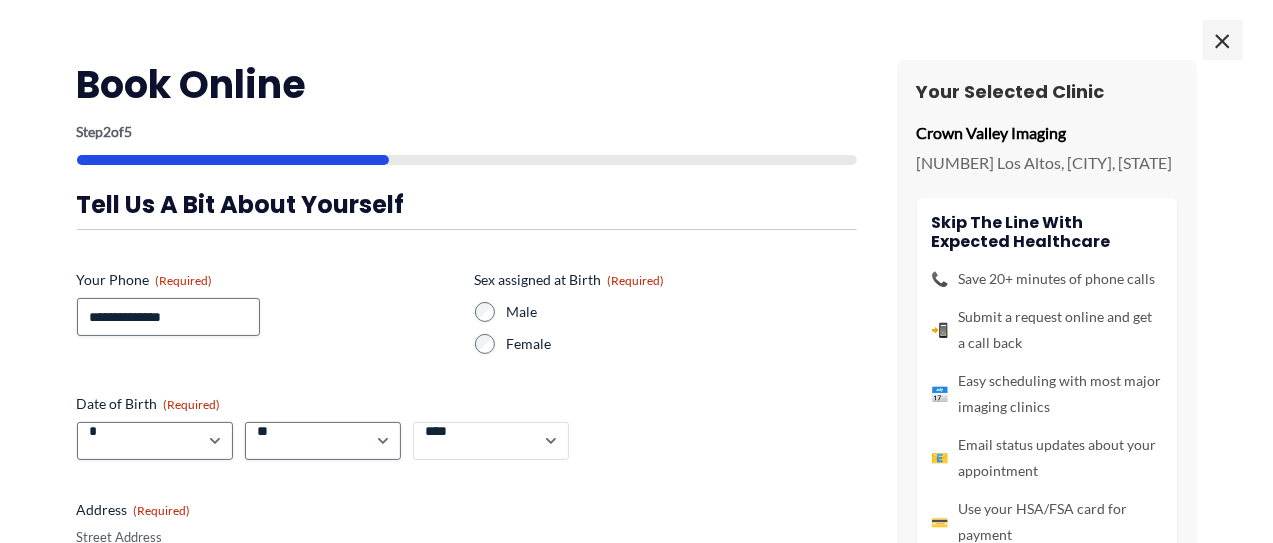 click on "**** **** **** **** **** **** **** **** **** **** **** **** **** **** **** **** **** **** **** **** **** **** **** **** **** **** **** **** **** **** **** **** **** **** **** **** **** **** **** **** **** **** **** **** **** **** **** **** **** **** **** **** **** **** **** **** **** **** **** **** **** **** **** **** **** **** **** **** **** **** **** **** **** **** **** **** **** **** **** **** **** **** **** **** **** **** **** **** **** **** **** **** **** **** **** **** **** **** **** **** **** **** **** **** **** **** **** ****" at bounding box center (491, 441) 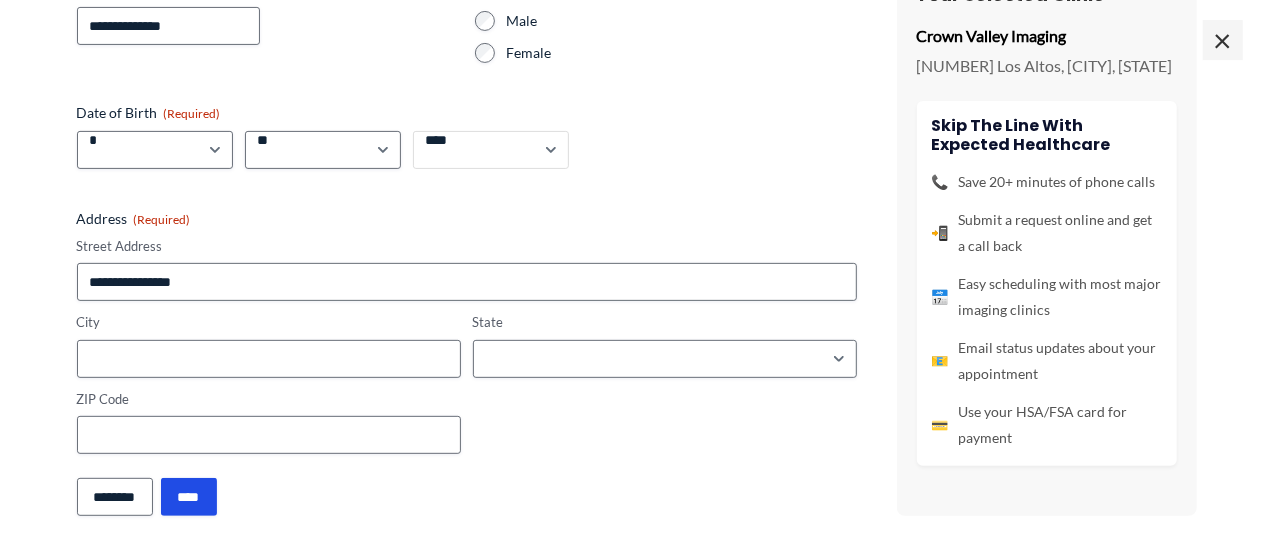 scroll, scrollTop: 292, scrollLeft: 0, axis: vertical 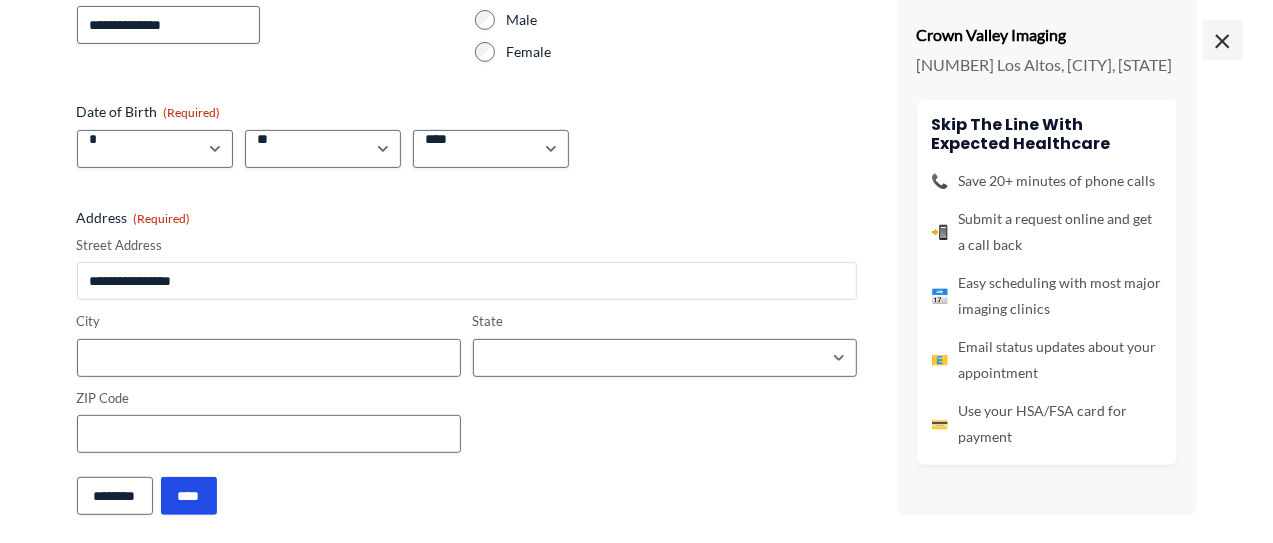 click on "Street Address" at bounding box center (467, 281) 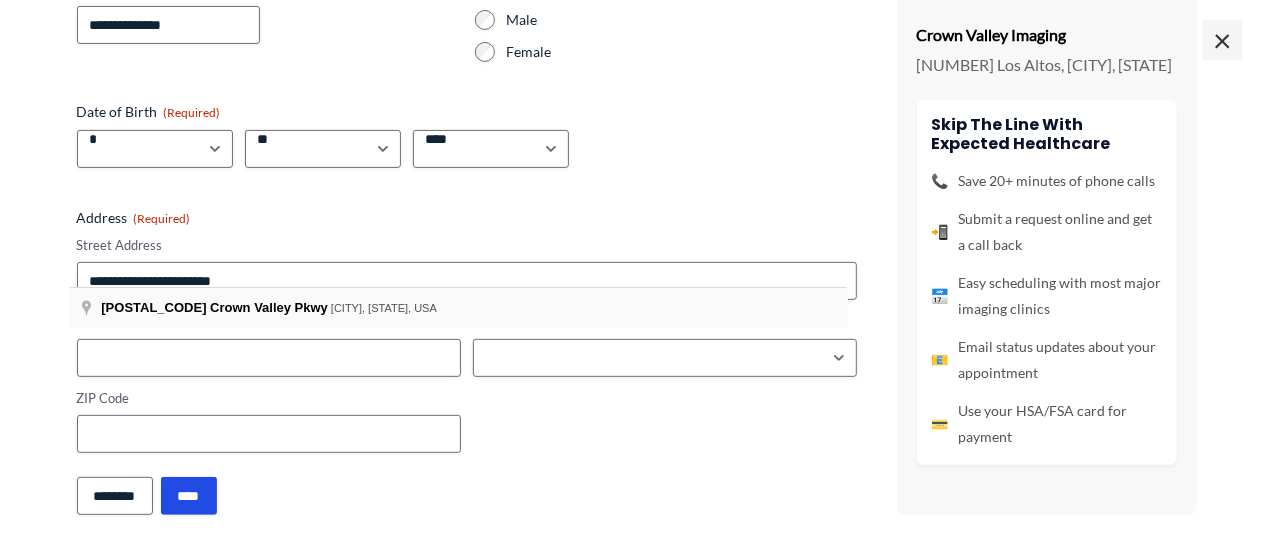 type on "**********" 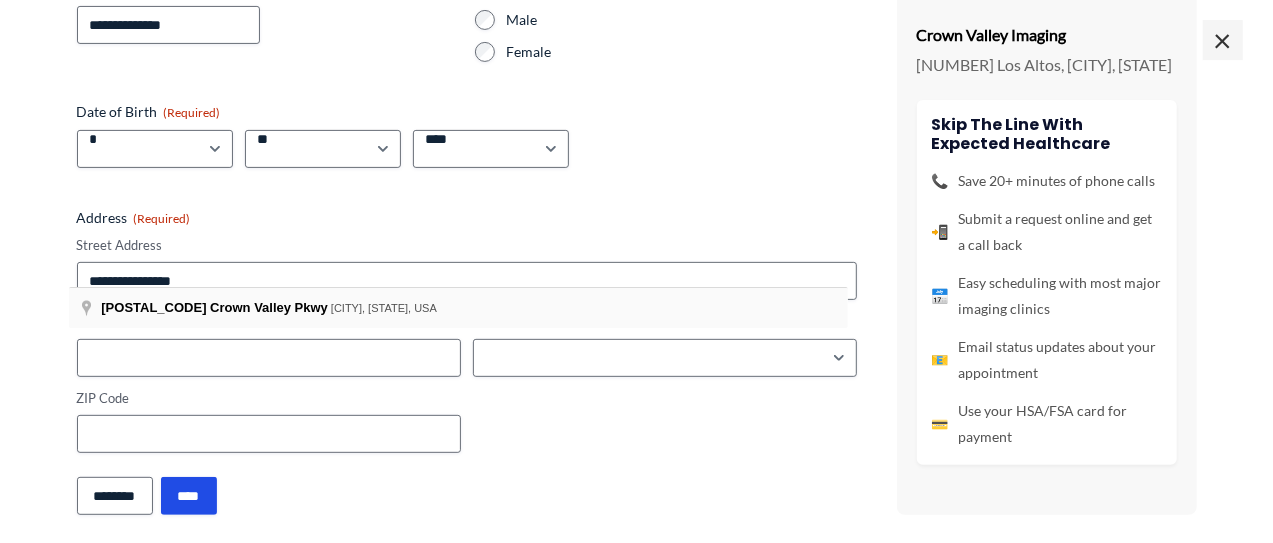 type on "**********" 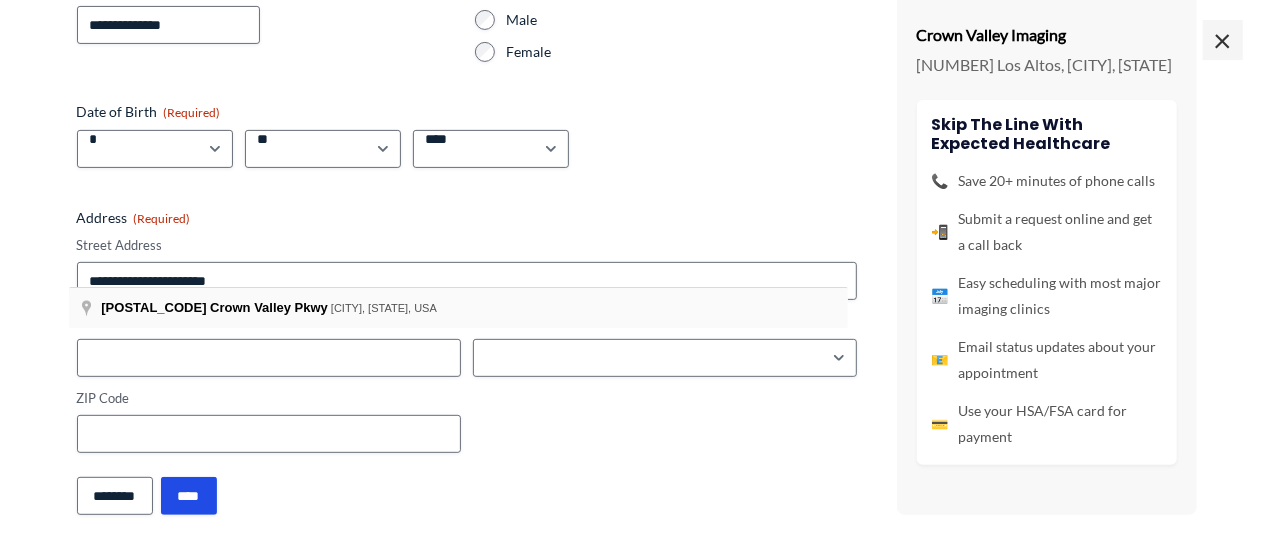 type on "**********" 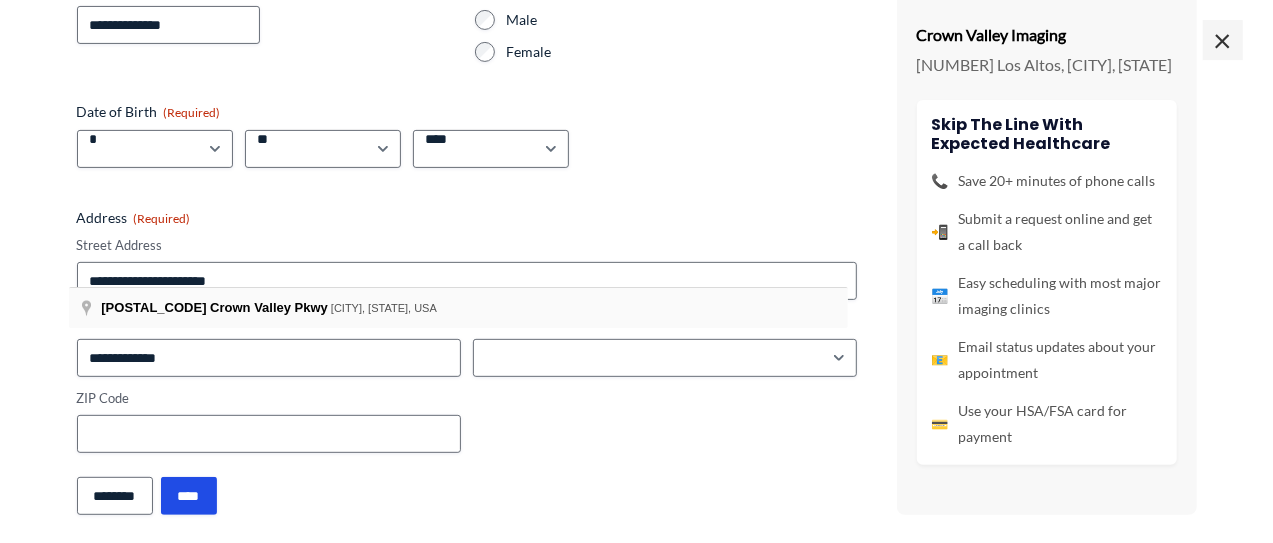 select on "**********" 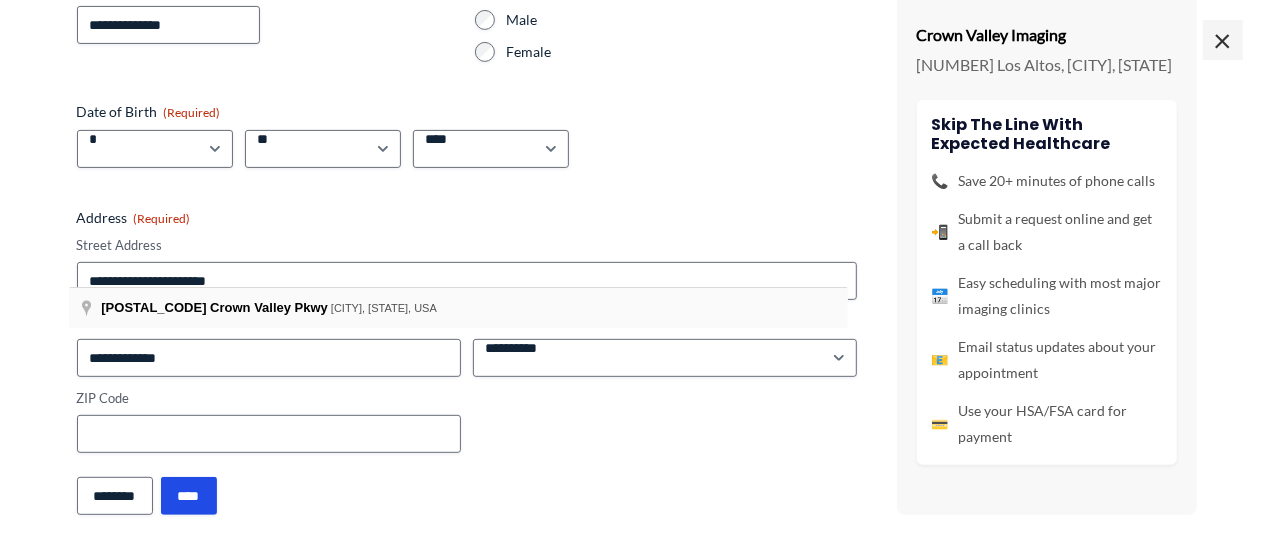 type on "*****" 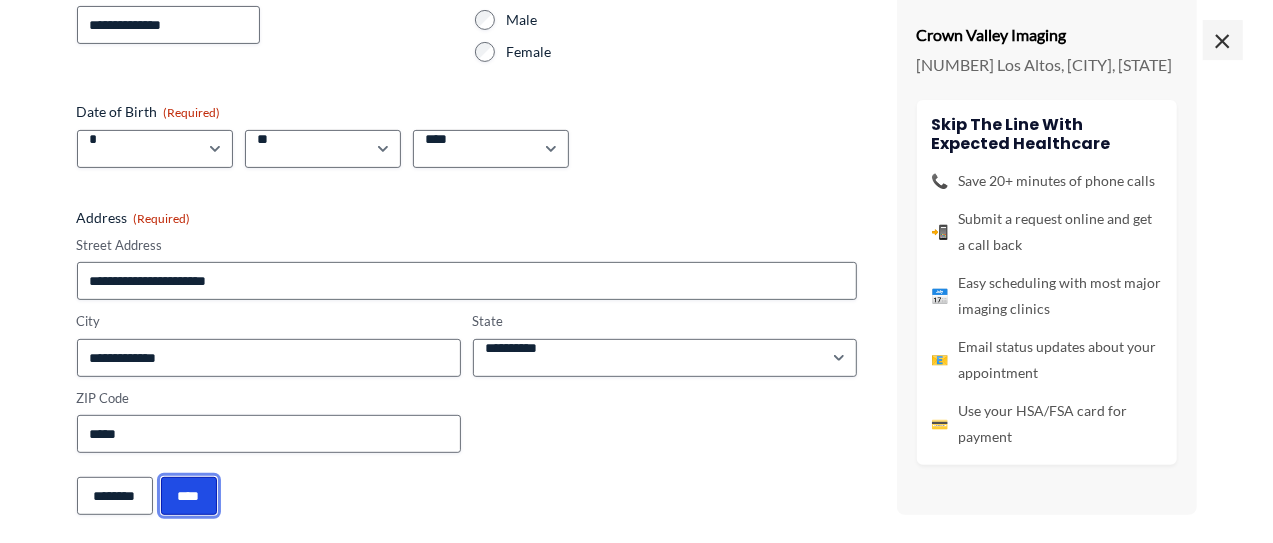 click on "****" at bounding box center (189, 496) 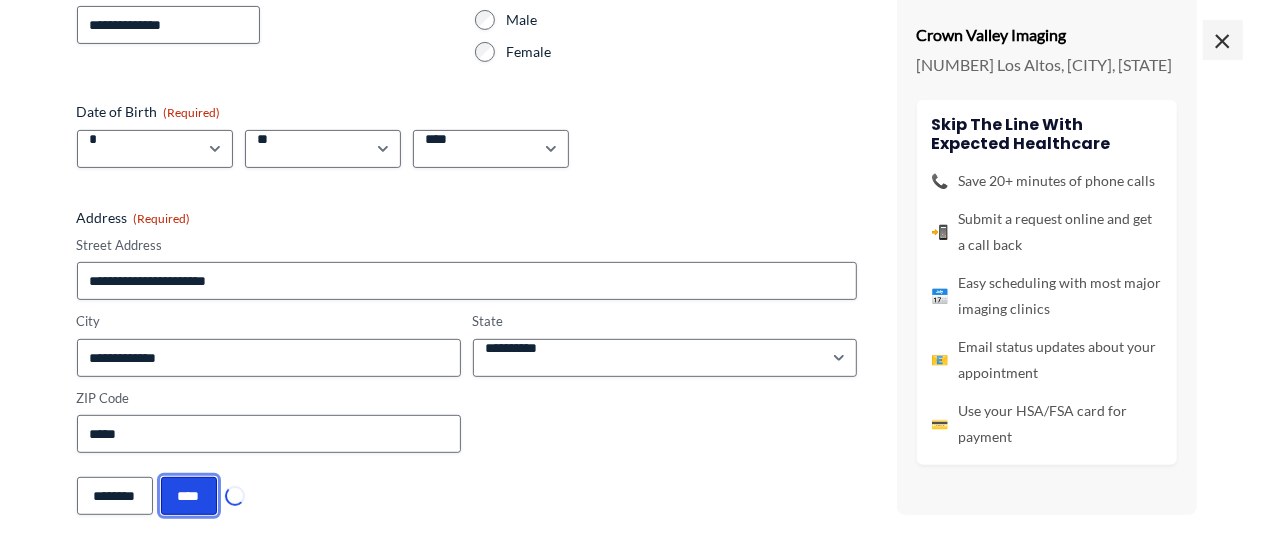 scroll, scrollTop: 324, scrollLeft: 0, axis: vertical 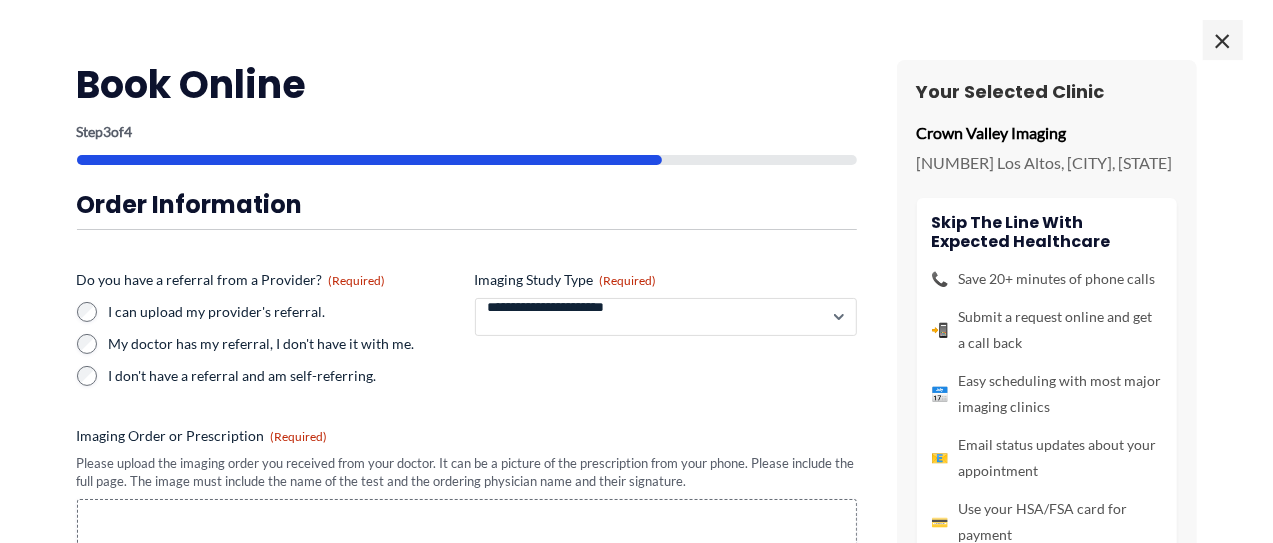 click on "**********" at bounding box center [666, 317] 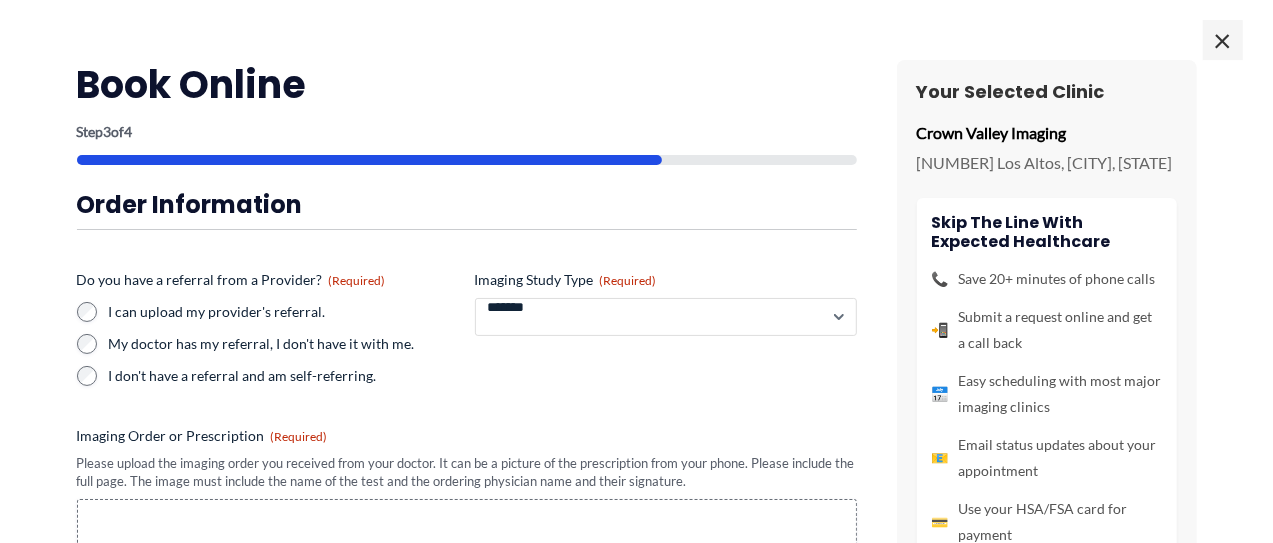 click on "*******" at bounding box center [0, 0] 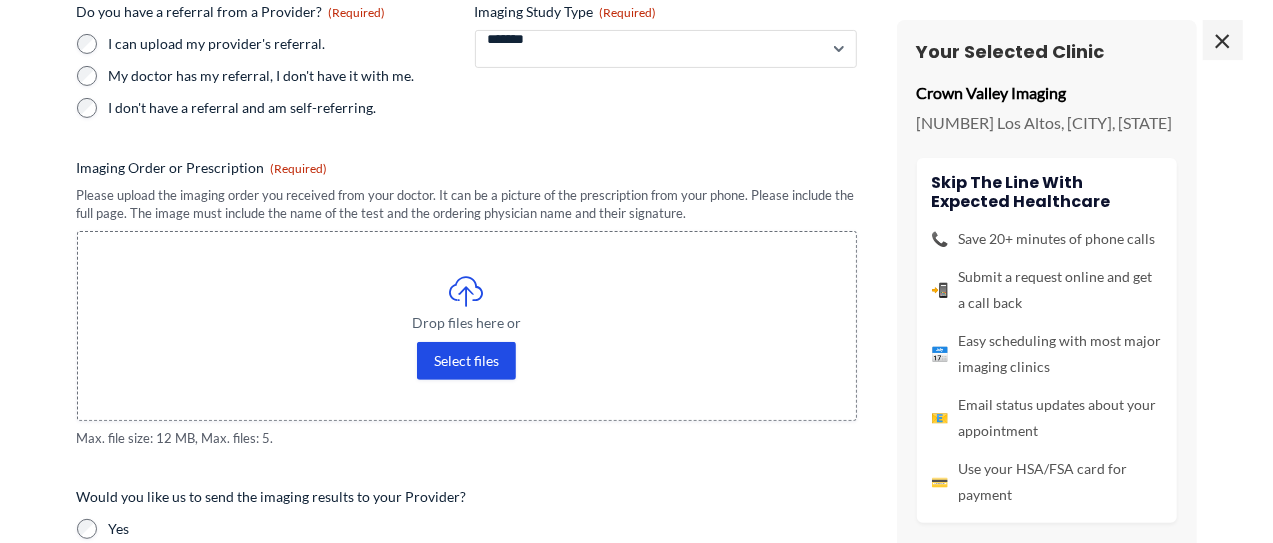 scroll, scrollTop: 302, scrollLeft: 0, axis: vertical 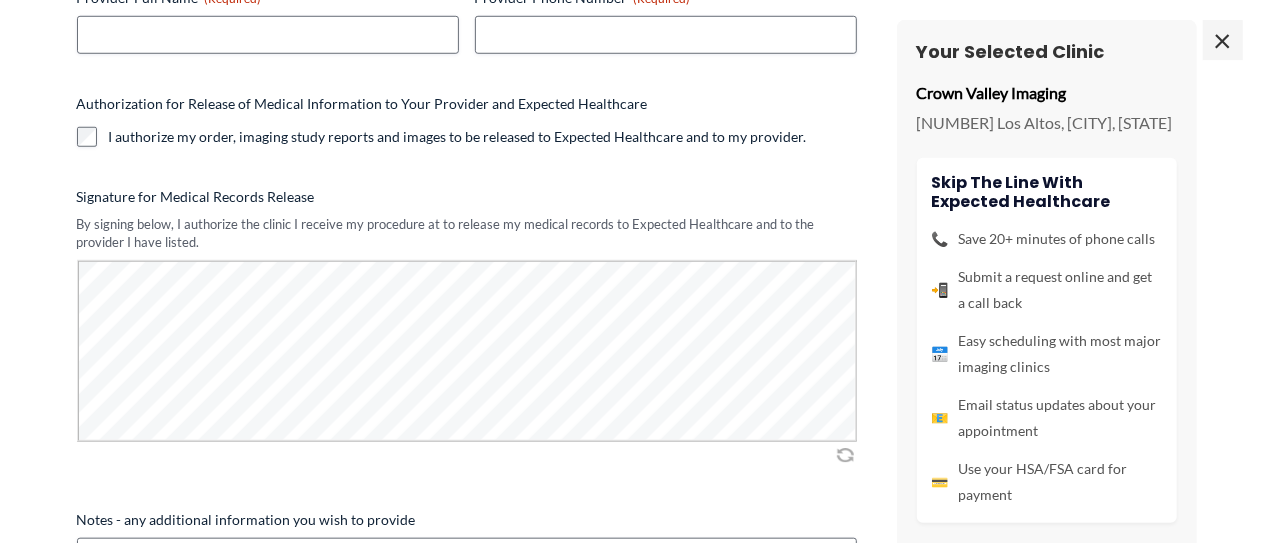 click at bounding box center (845, 455) 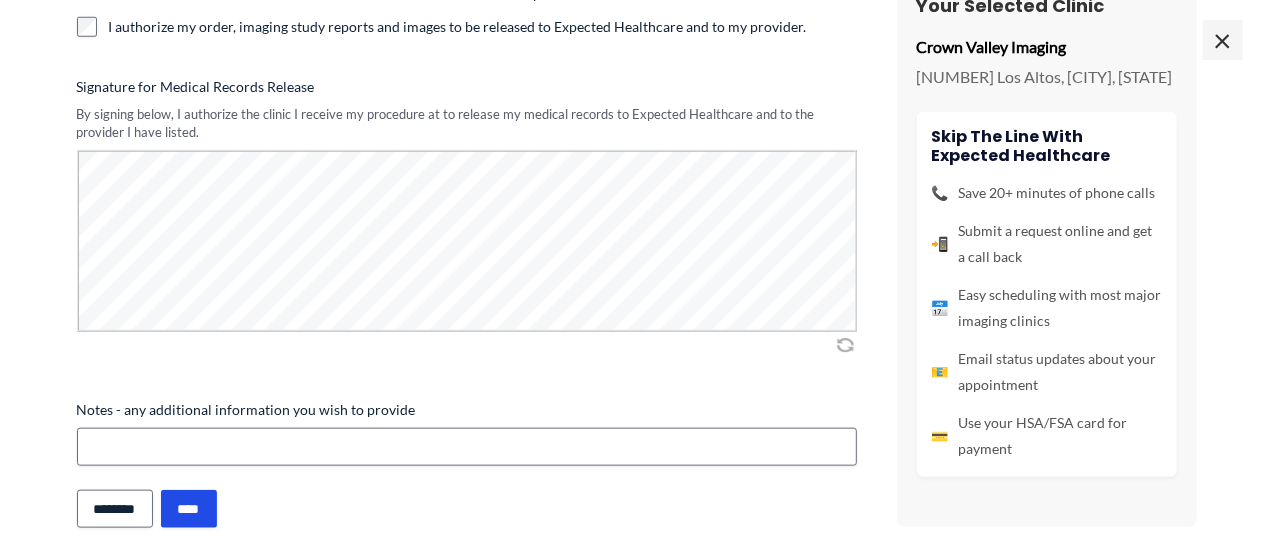 scroll, scrollTop: 1013, scrollLeft: 0, axis: vertical 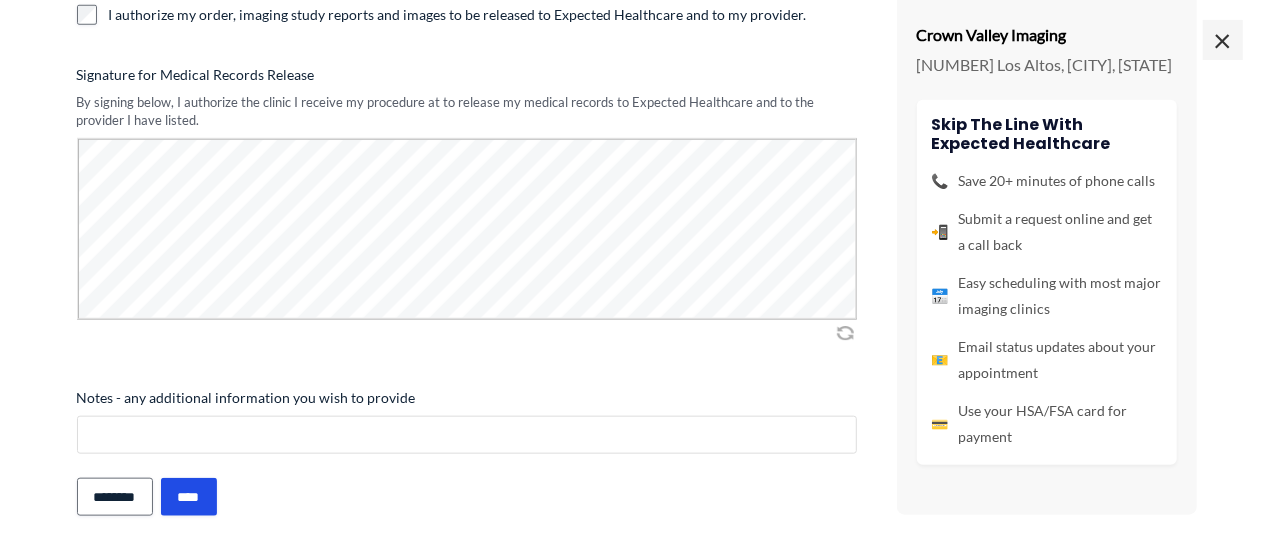 click on "Notes - any additional information you wish to provide" at bounding box center (467, 435) 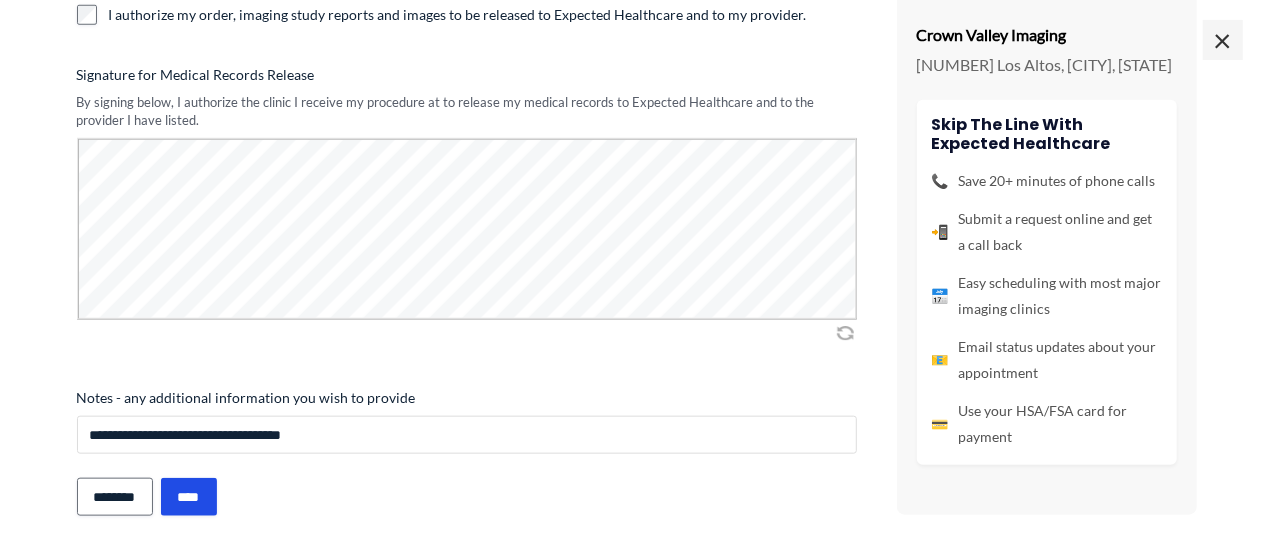 click on "**********" at bounding box center (467, 435) 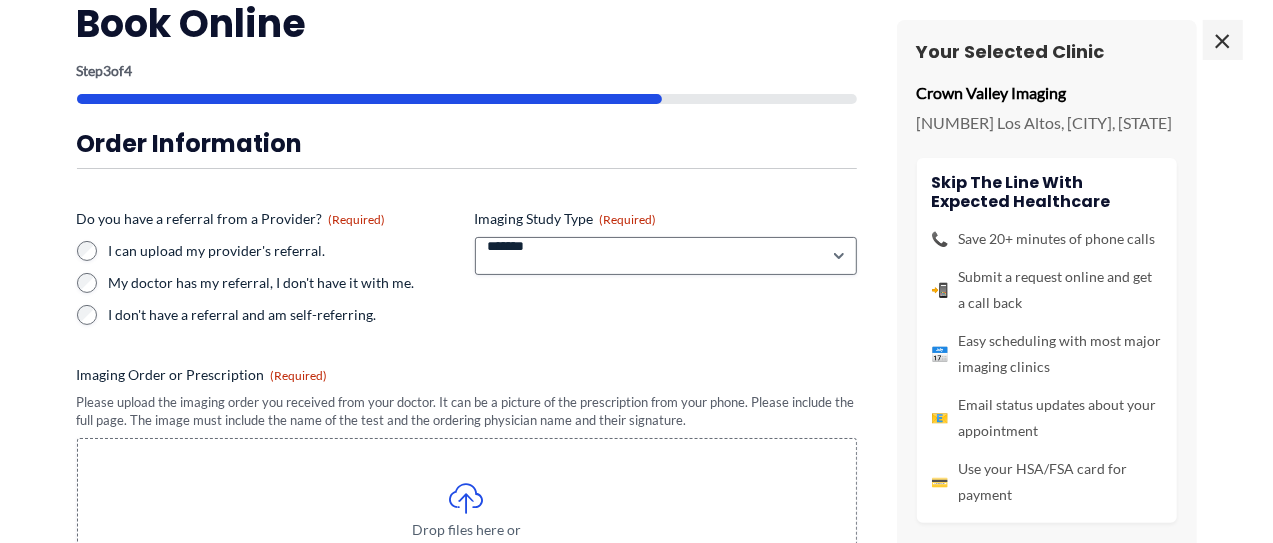 scroll, scrollTop: 0, scrollLeft: 0, axis: both 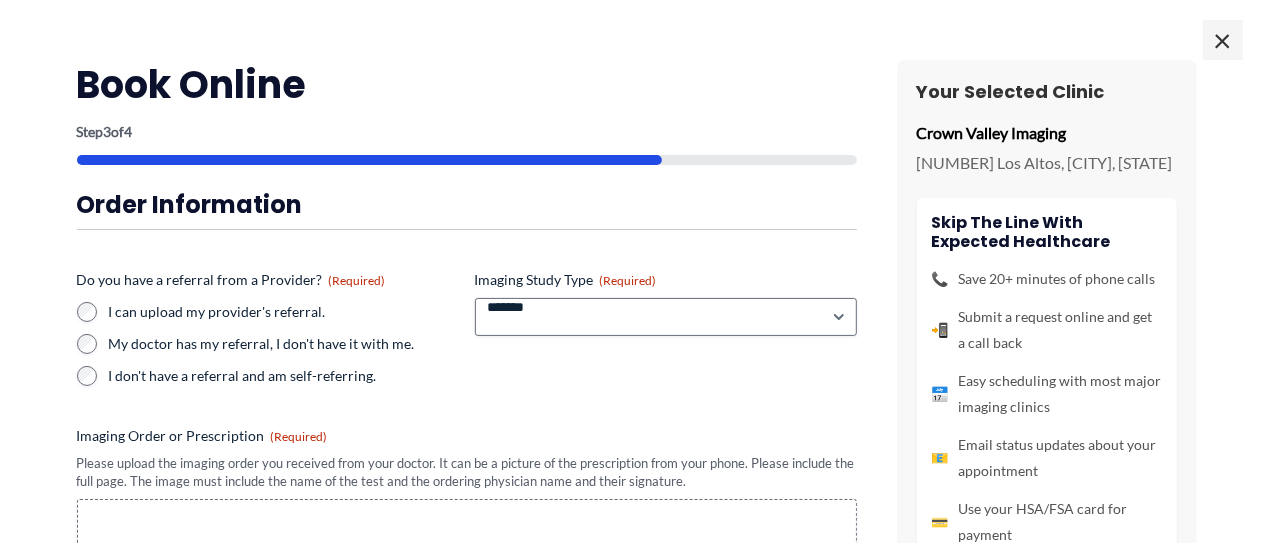 type on "**********" 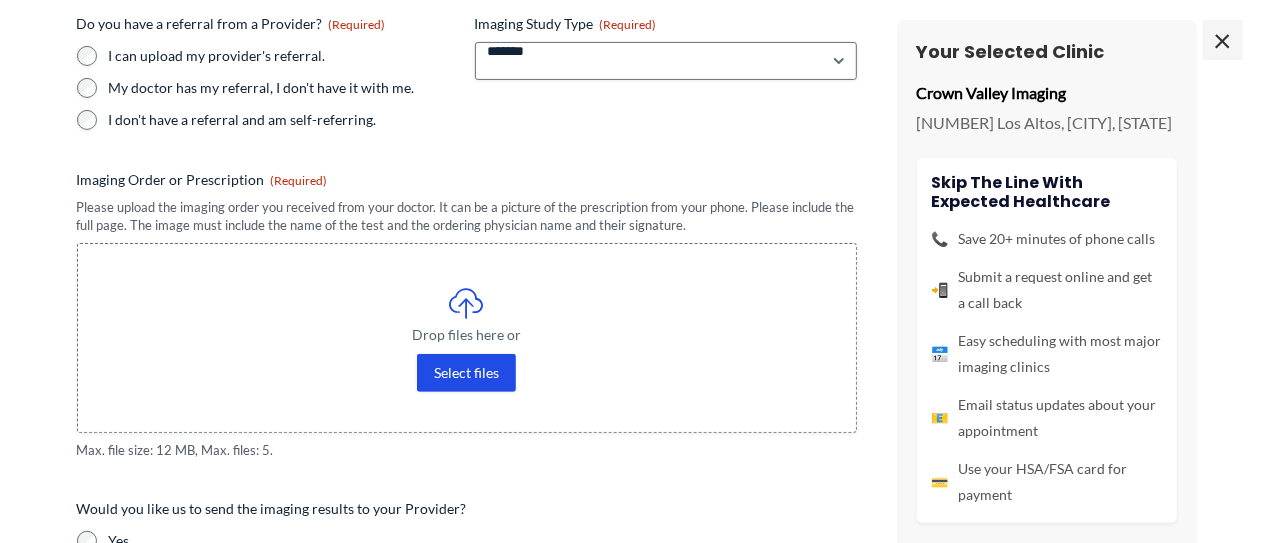 scroll, scrollTop: 302, scrollLeft: 0, axis: vertical 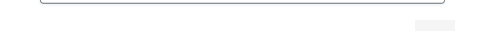 drag, startPoint x: 313, startPoint y: 10, endPoint x: 315, endPoint y: 78, distance: 68.0294 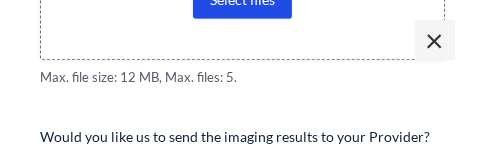 scroll, scrollTop: 655, scrollLeft: 0, axis: vertical 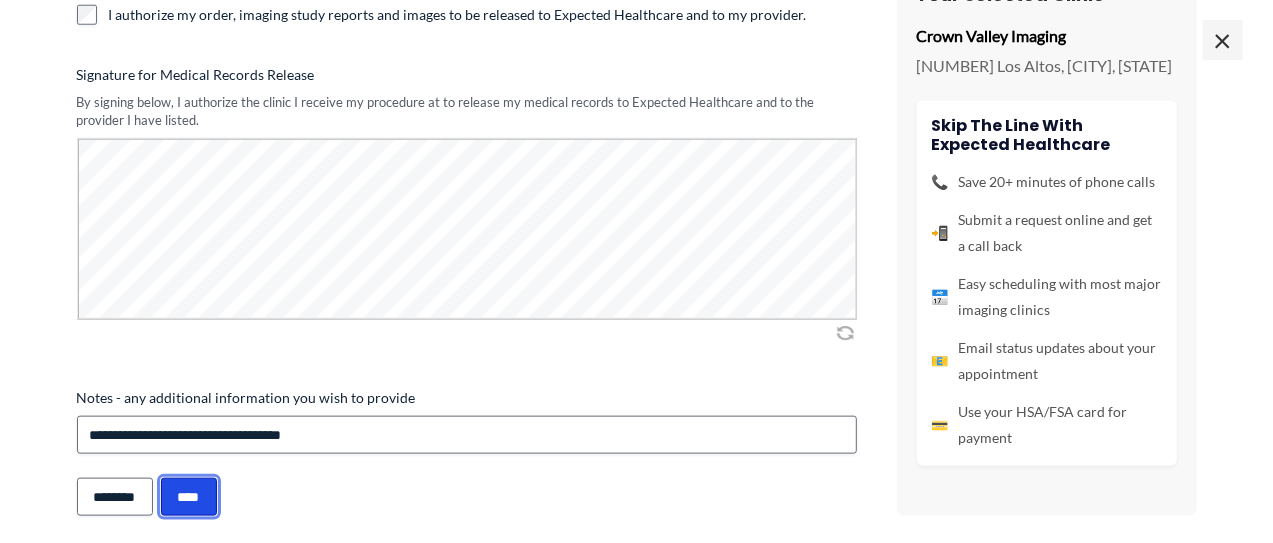 click on "****" at bounding box center [189, 497] 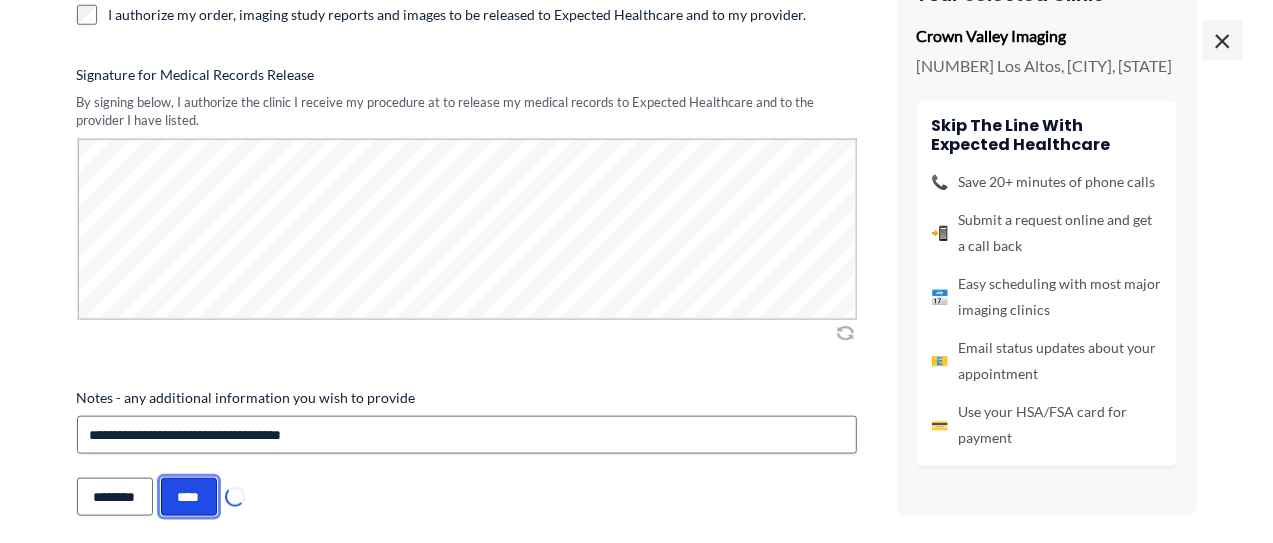 scroll, scrollTop: 384, scrollLeft: 0, axis: vertical 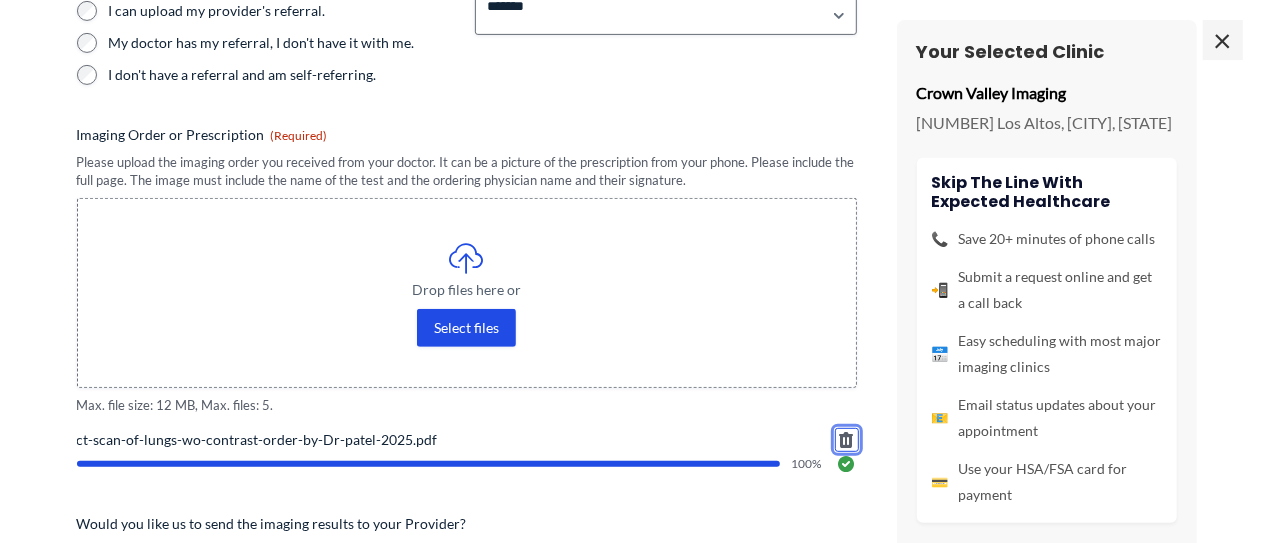 click at bounding box center [847, 440] 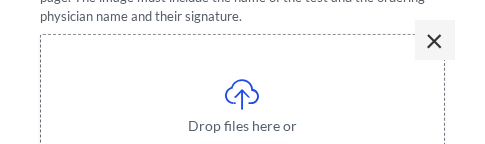 scroll, scrollTop: 831, scrollLeft: 0, axis: vertical 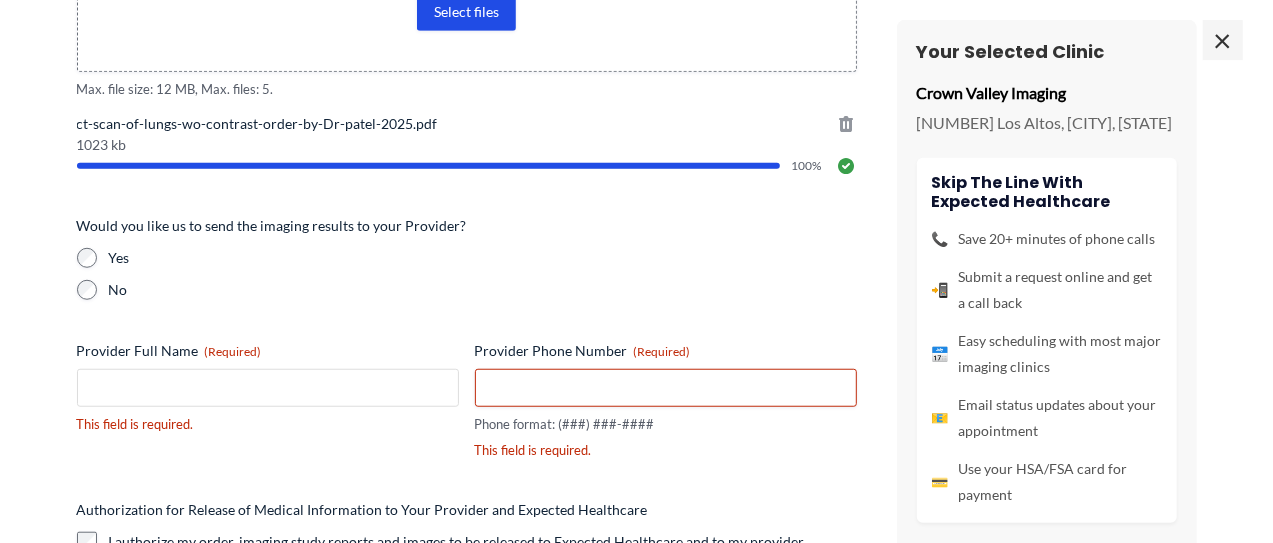 click on "[FIRST] [LAST]" at bounding box center [268, 388] 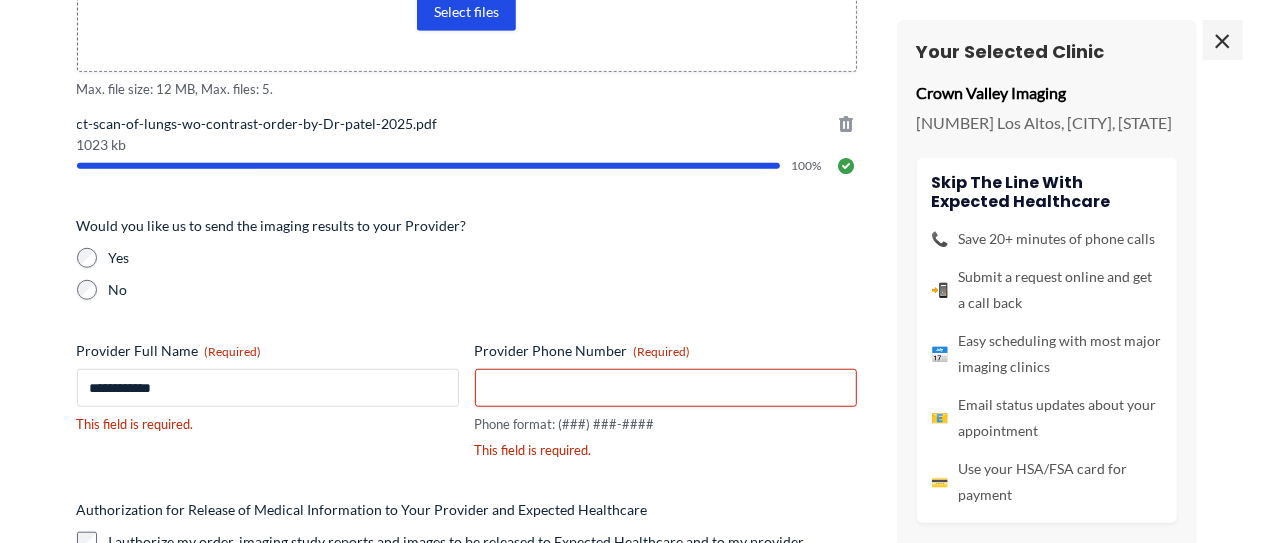 type on "**********" 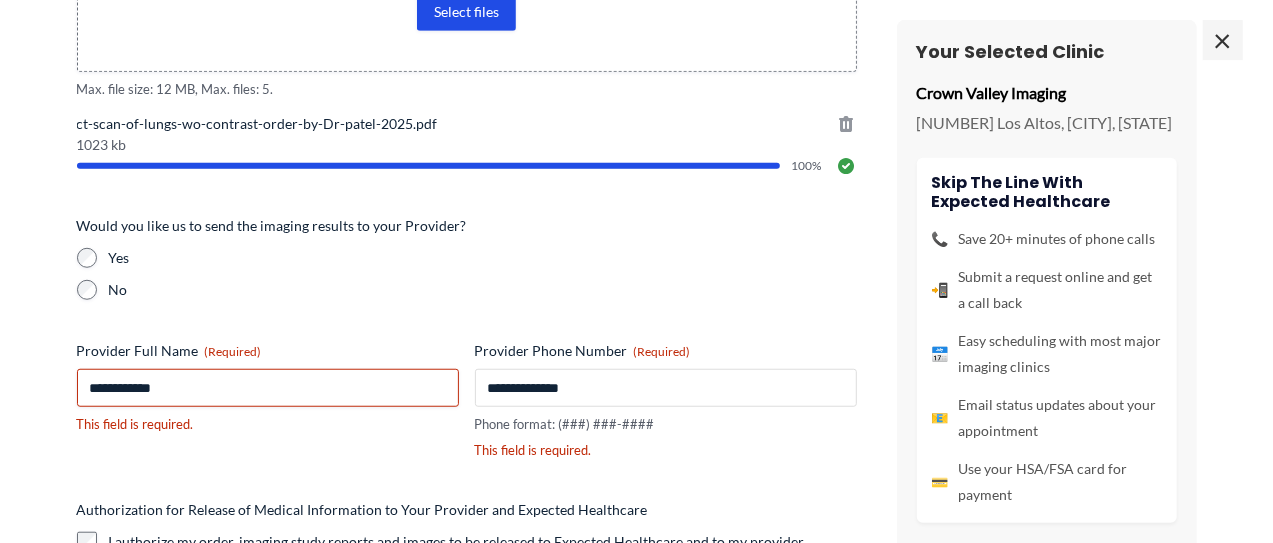 click on "**********" at bounding box center (666, 388) 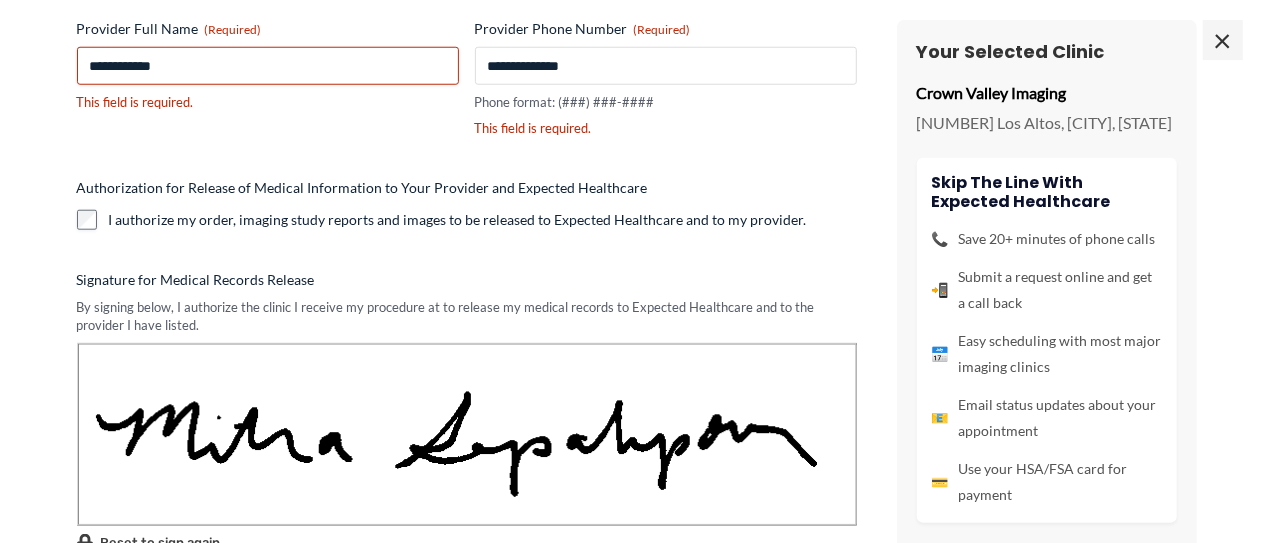 scroll, scrollTop: 1046, scrollLeft: 0, axis: vertical 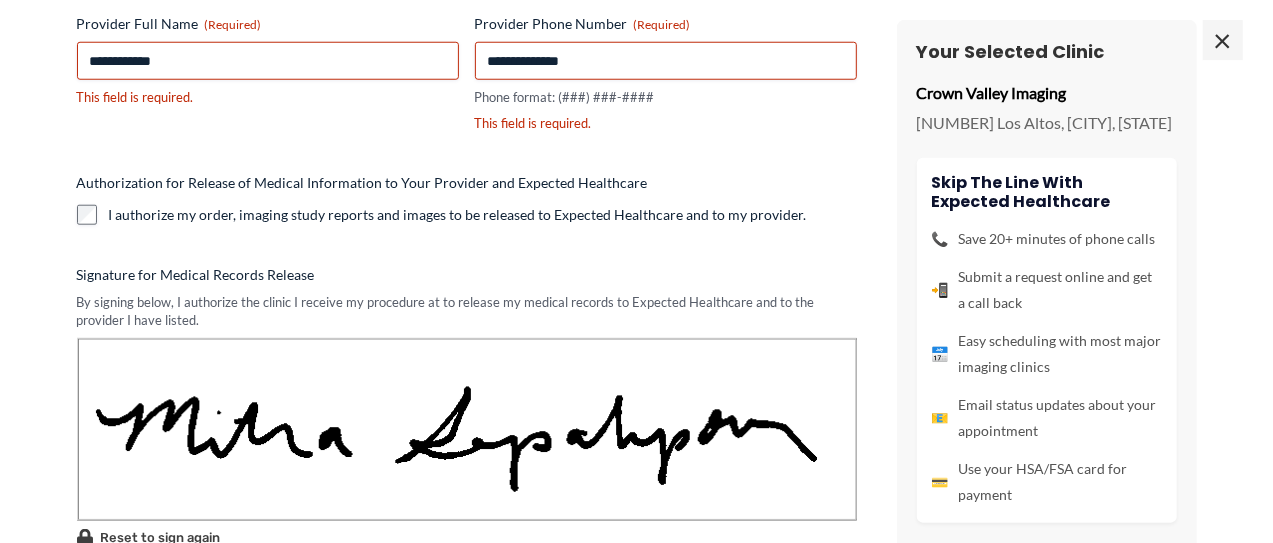 click on "**********" at bounding box center [467, -49] 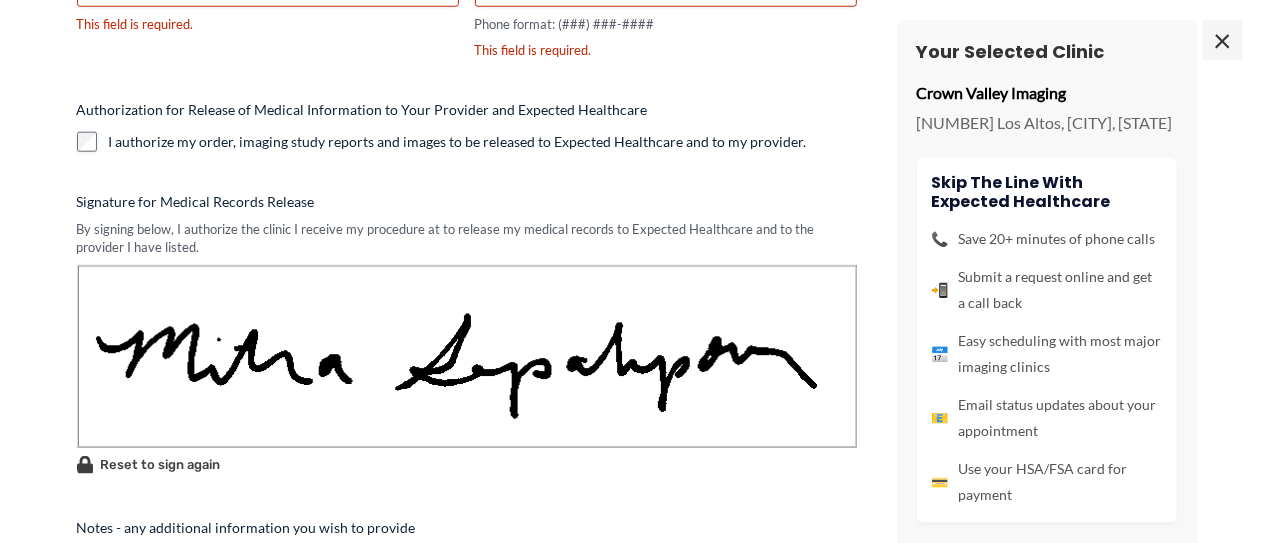 scroll, scrollTop: 1248, scrollLeft: 0, axis: vertical 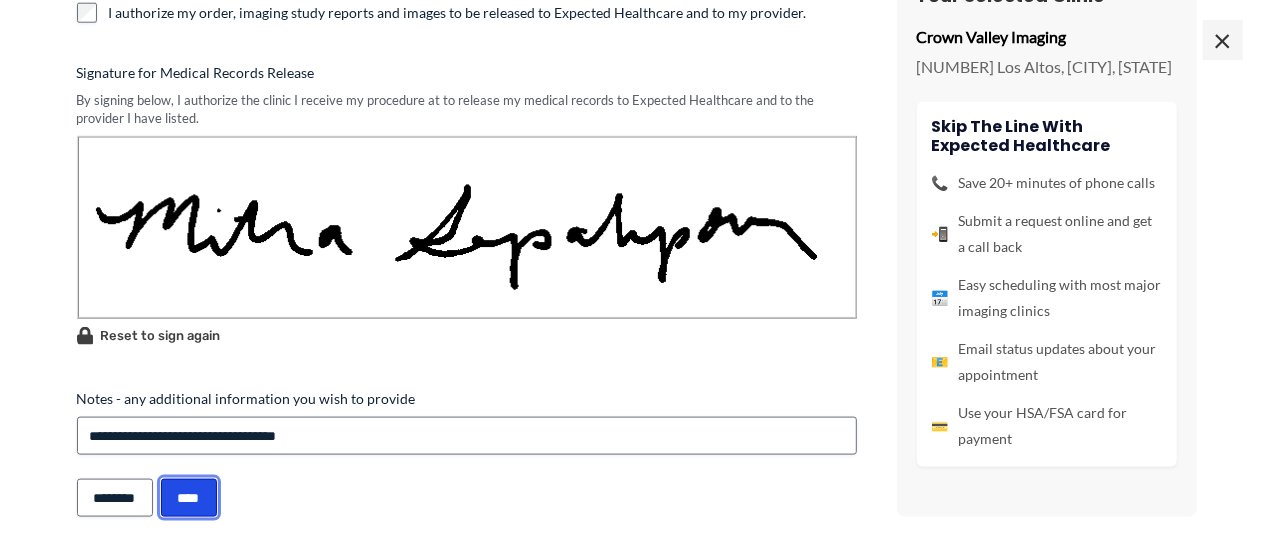 click on "****" at bounding box center [189, 498] 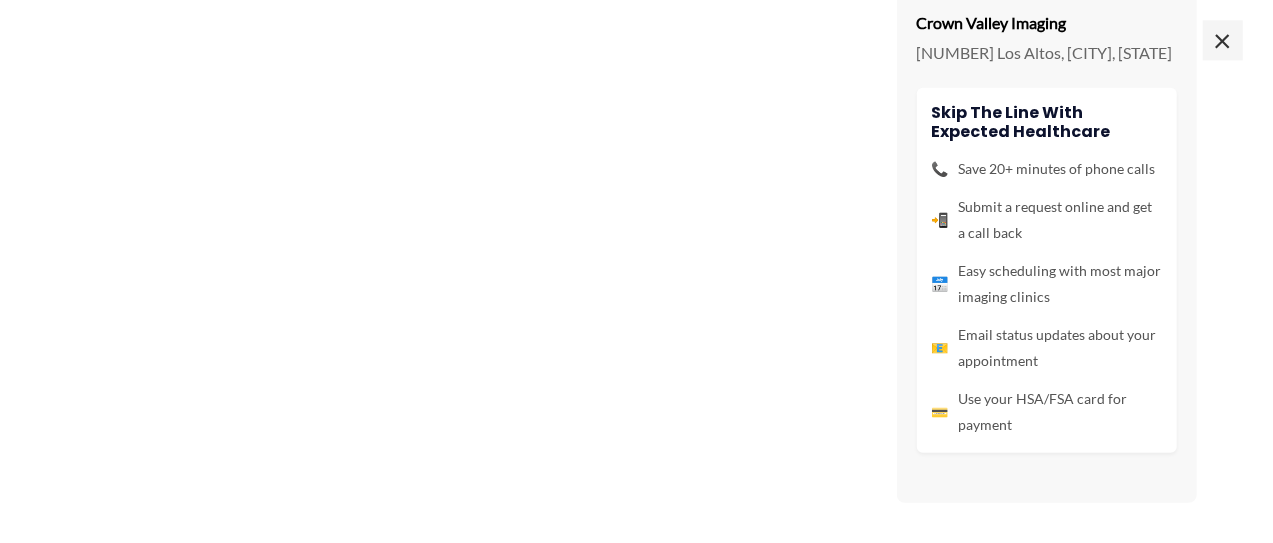 scroll, scrollTop: 143, scrollLeft: 0, axis: vertical 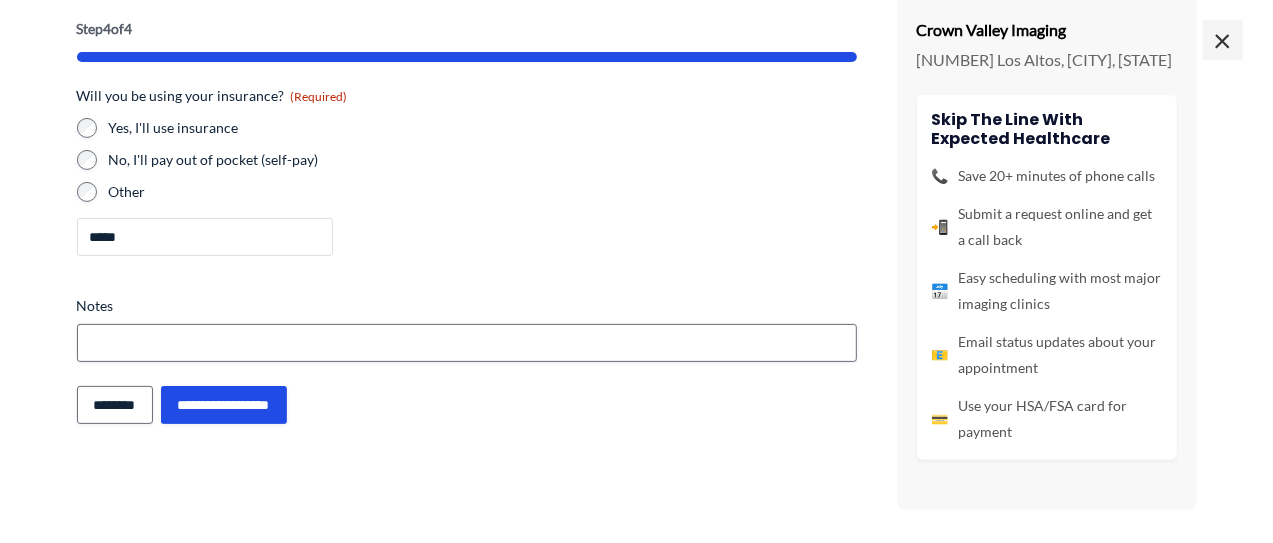 click on "*****" at bounding box center [205, 237] 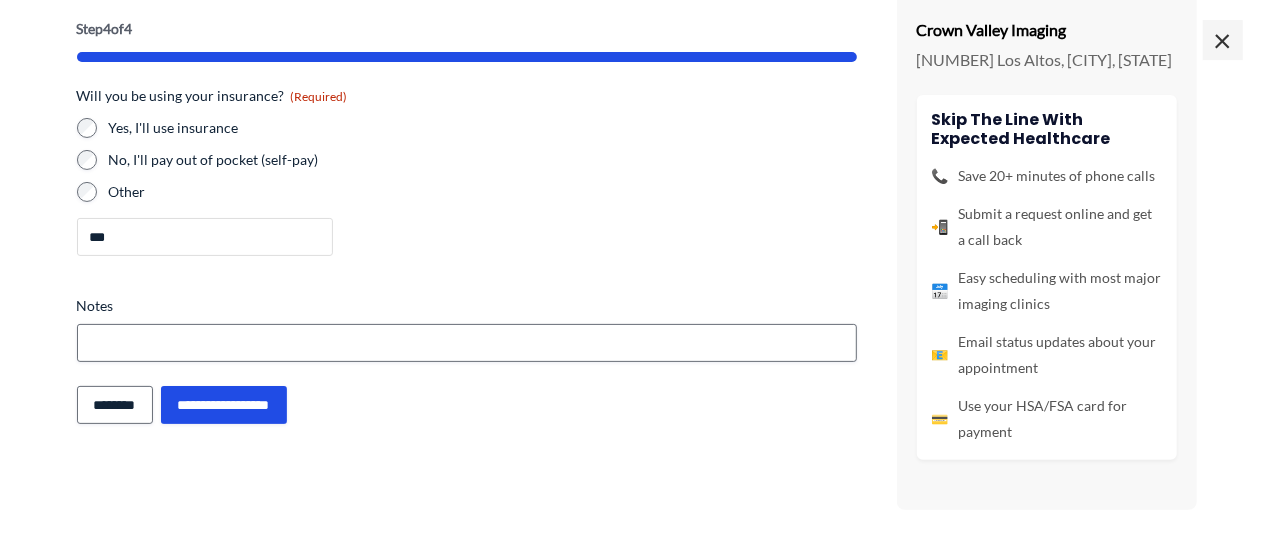 click on "***" at bounding box center [205, 237] 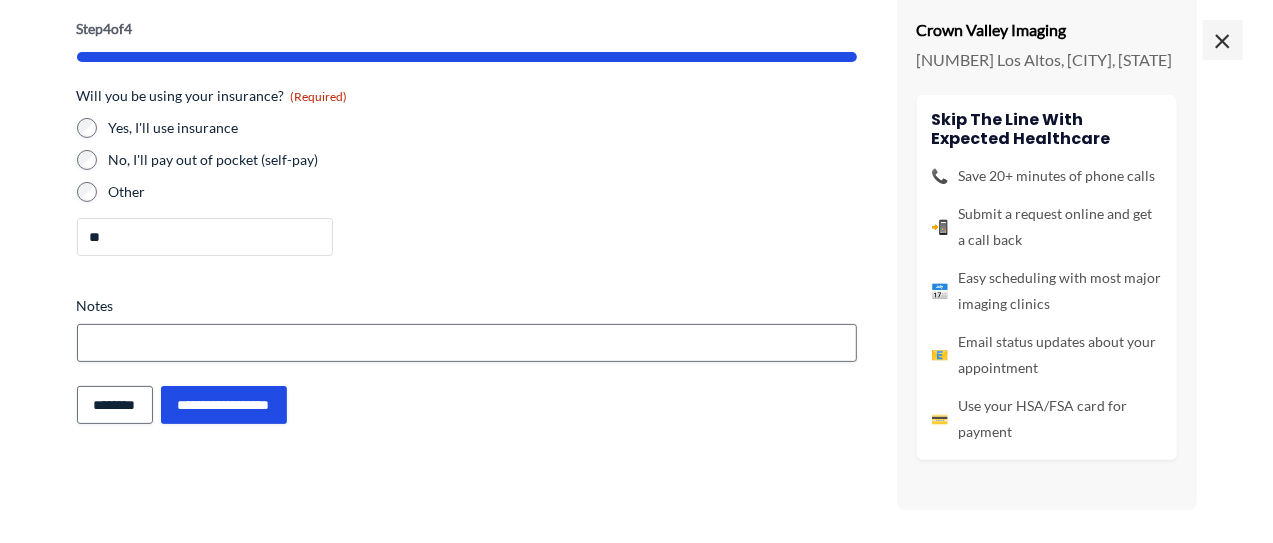 type on "*" 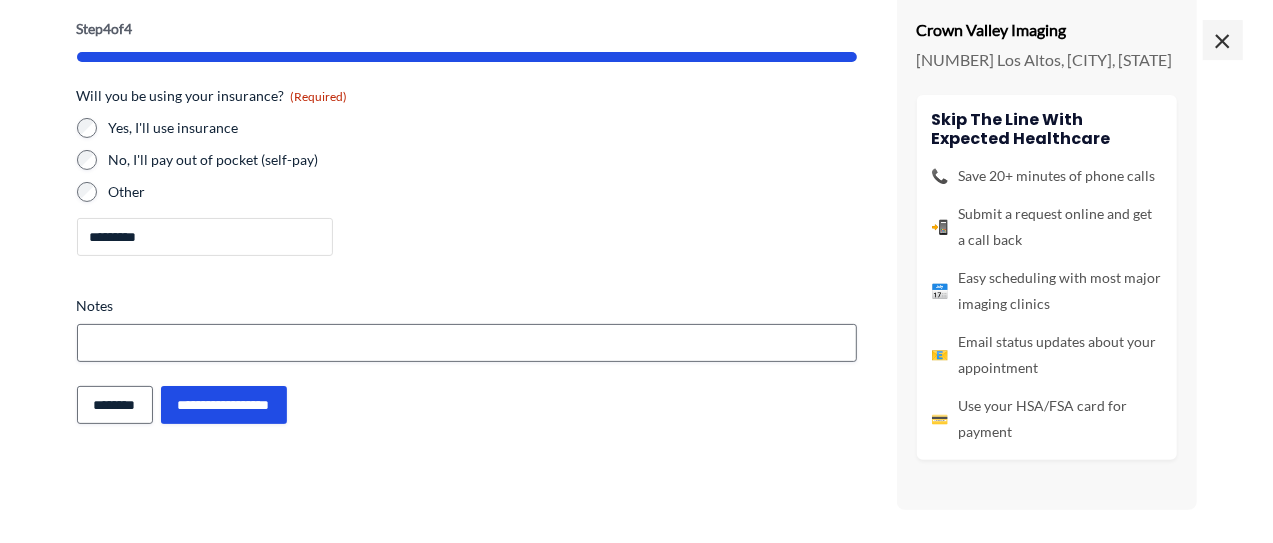 type on "*********" 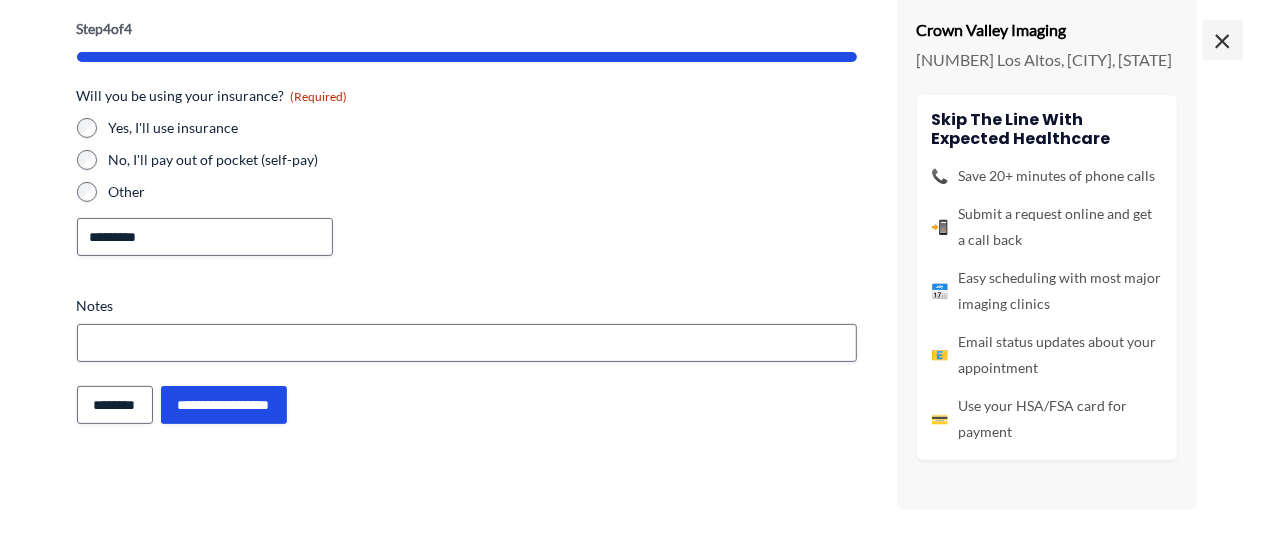 click on "**********" at bounding box center [467, 233] 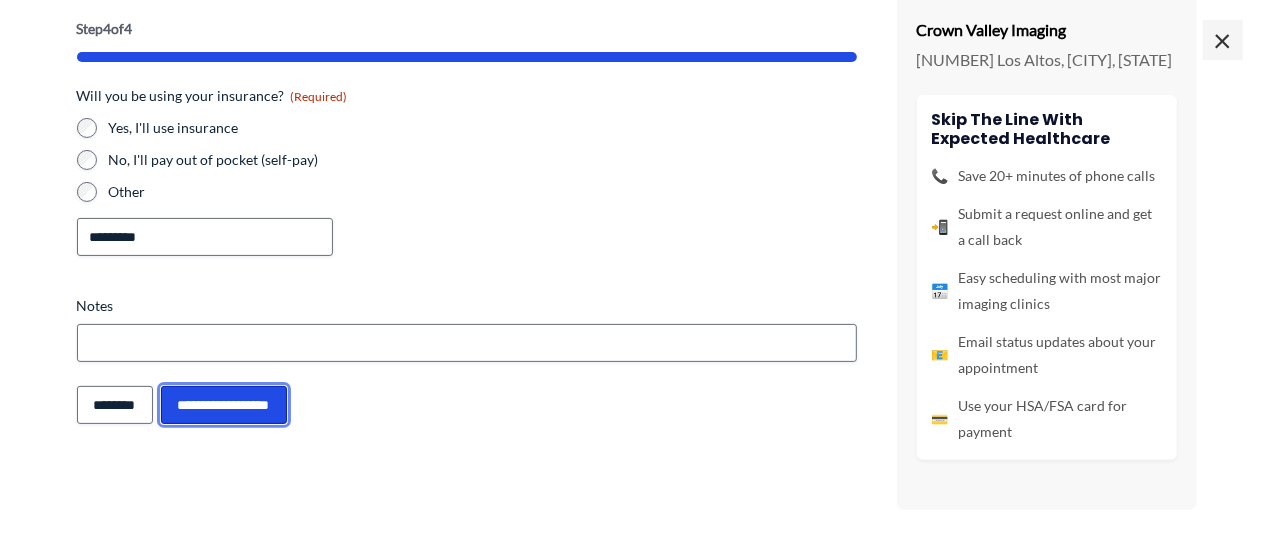click on "**********" at bounding box center (224, 405) 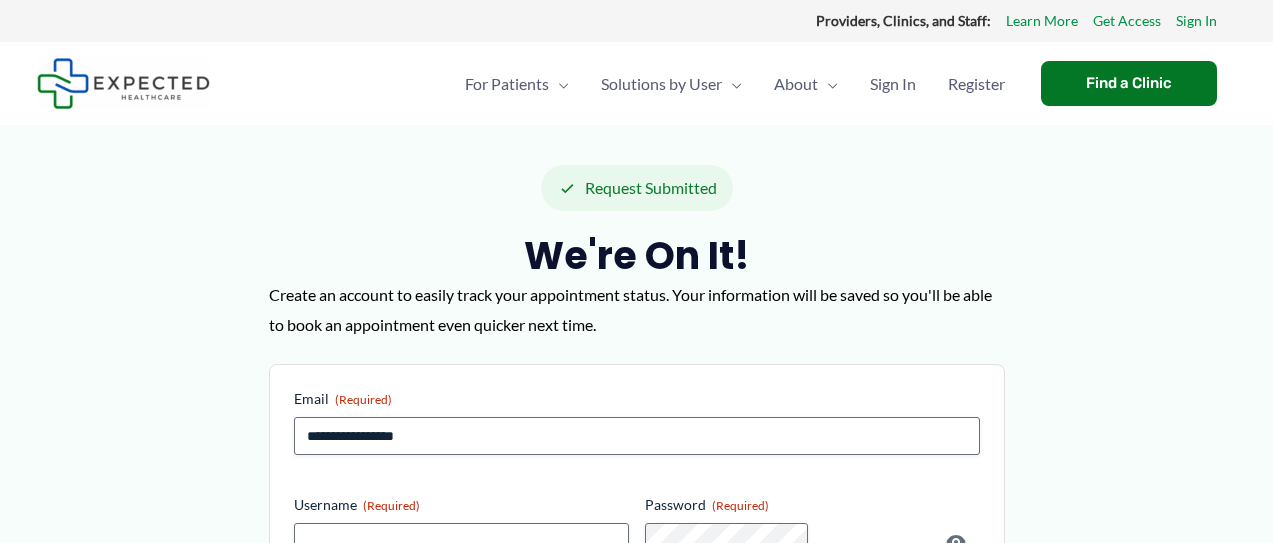 scroll, scrollTop: 0, scrollLeft: 0, axis: both 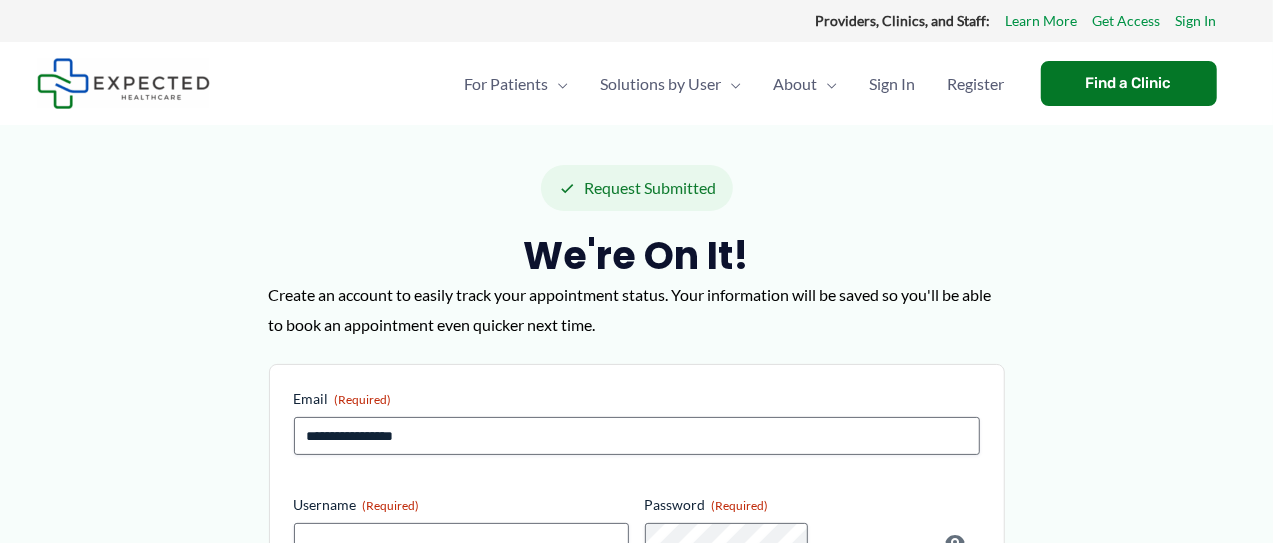 click on "**********" at bounding box center (637, 436) 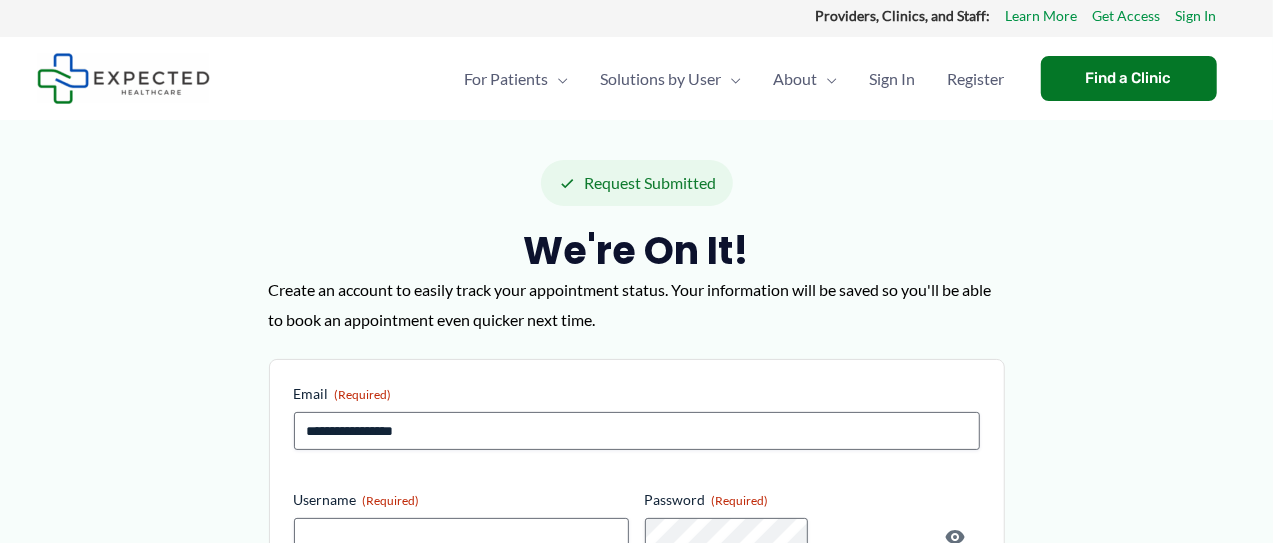 scroll, scrollTop: 0, scrollLeft: 0, axis: both 